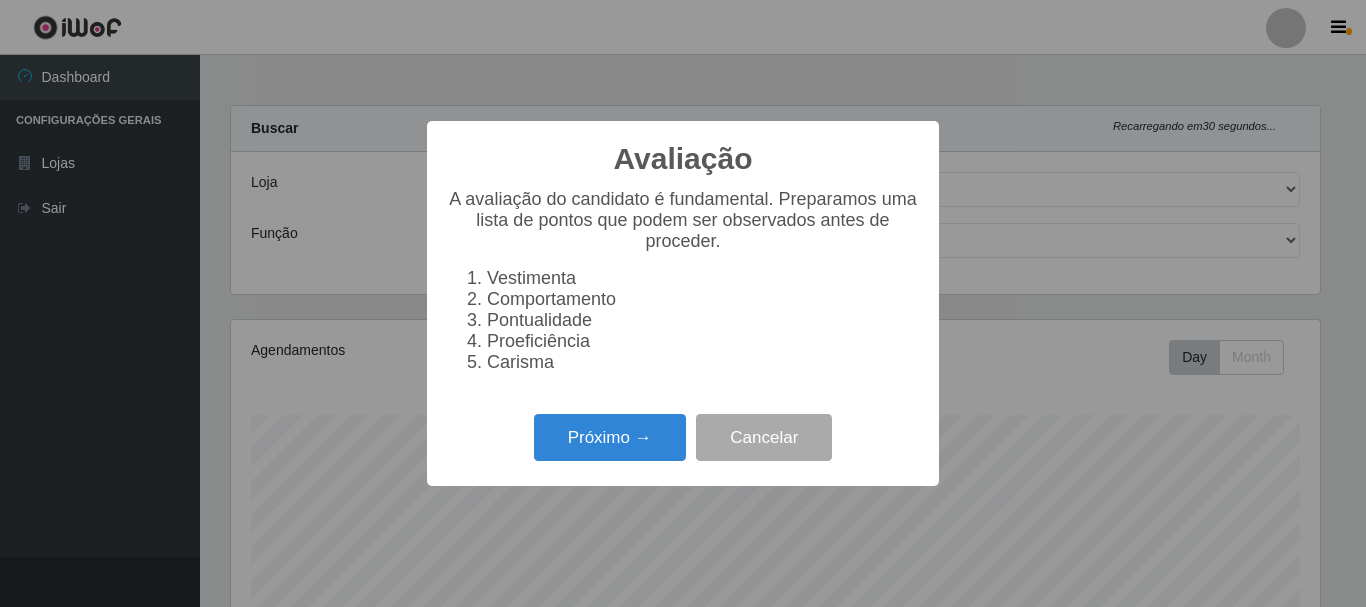 select on "464" 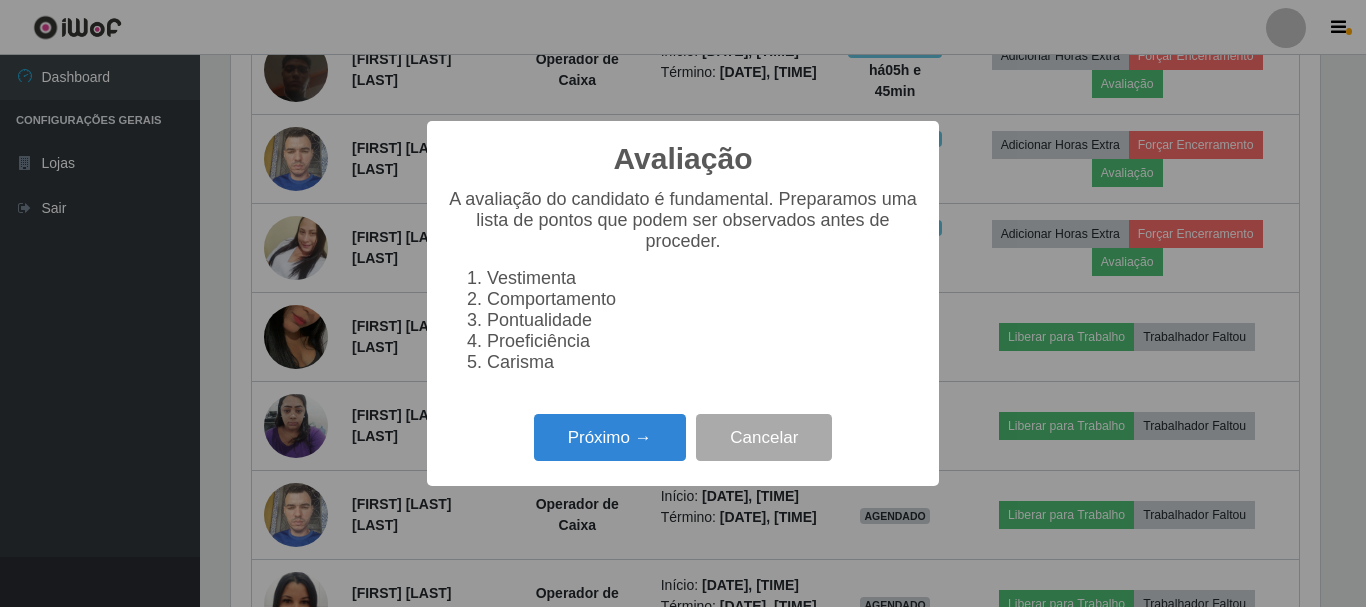 scroll, scrollTop: 999585, scrollLeft: 998911, axis: both 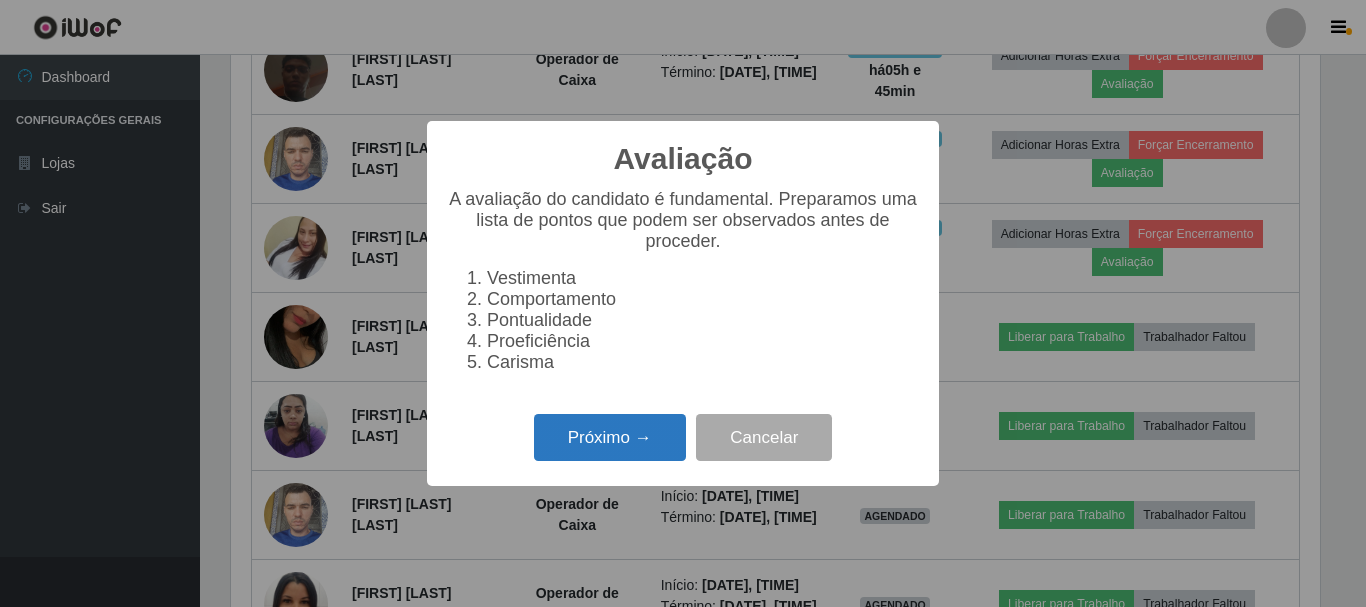 click on "Próximo →" at bounding box center (610, 437) 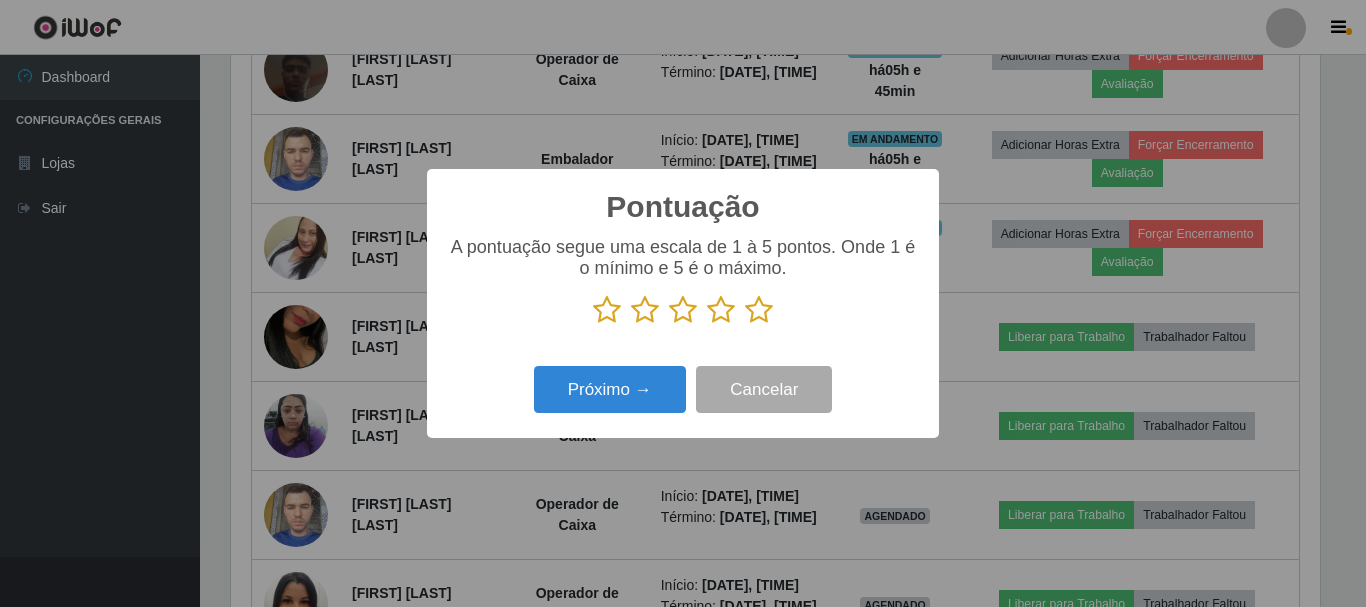 scroll, scrollTop: 999585, scrollLeft: 998911, axis: both 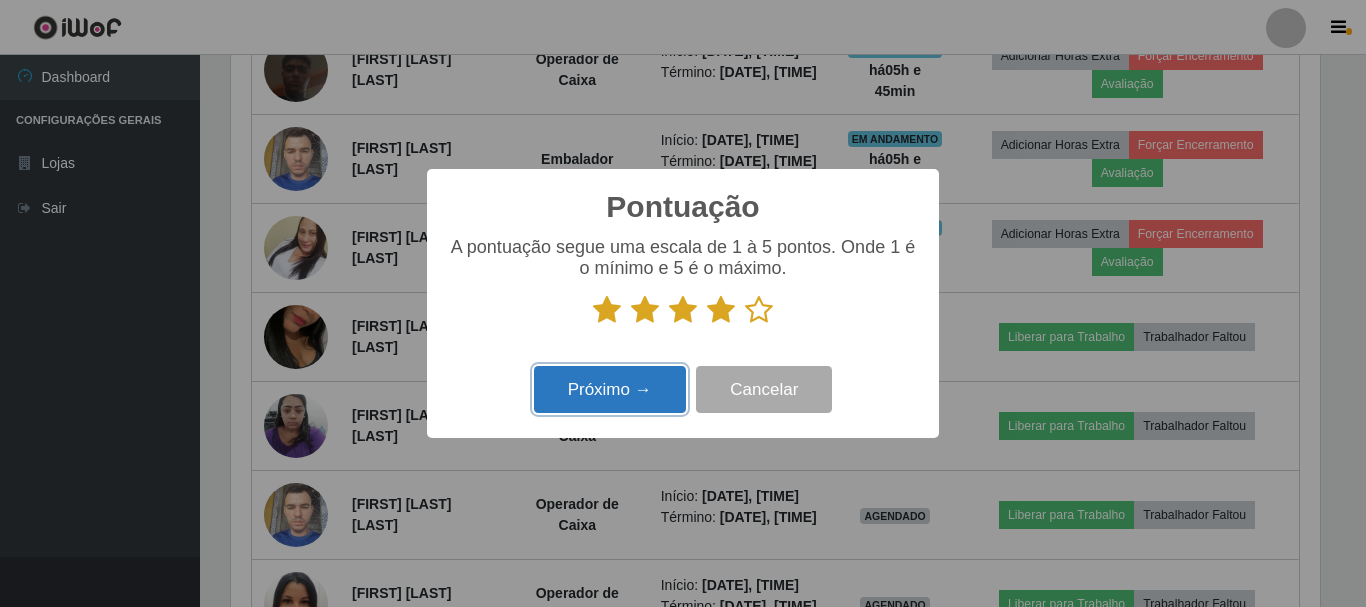 click on "Próximo →" at bounding box center [610, 389] 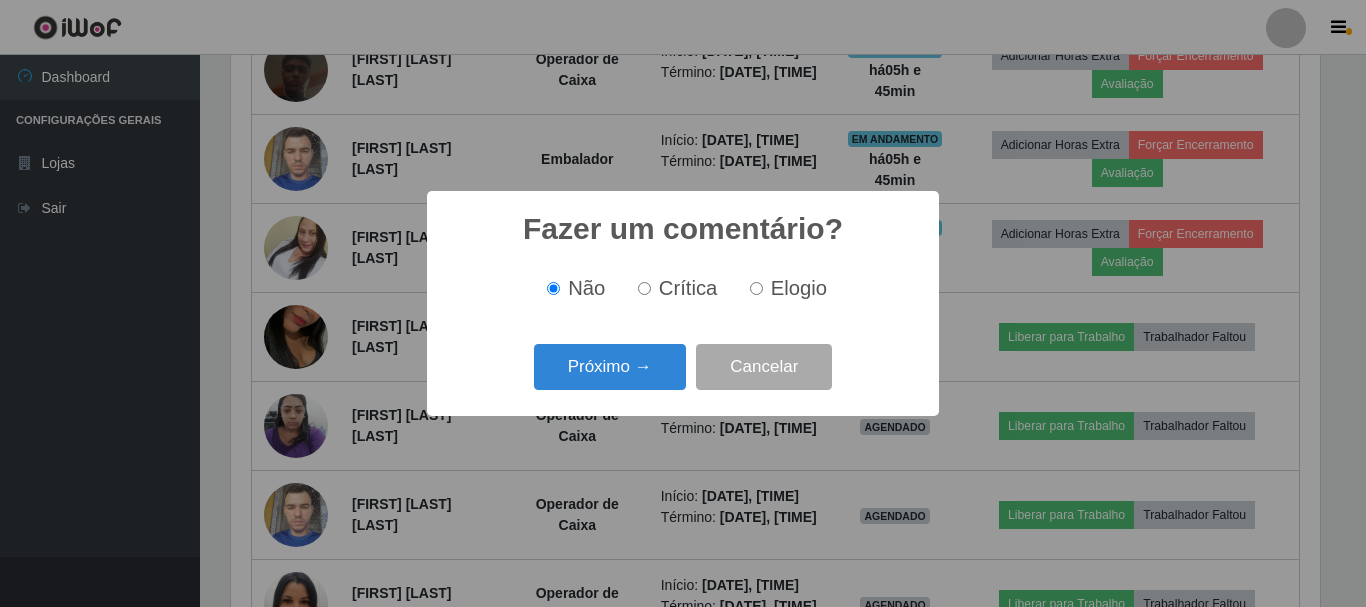 scroll, scrollTop: 999585, scrollLeft: 998911, axis: both 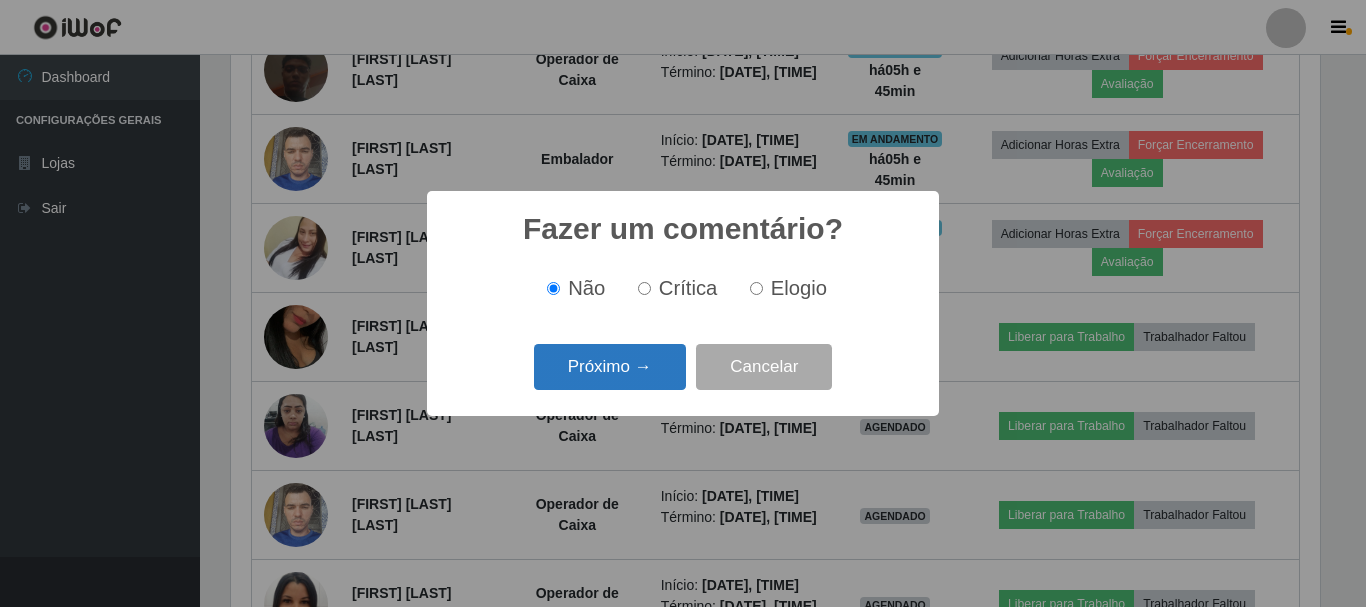 click on "Próximo →" at bounding box center (610, 367) 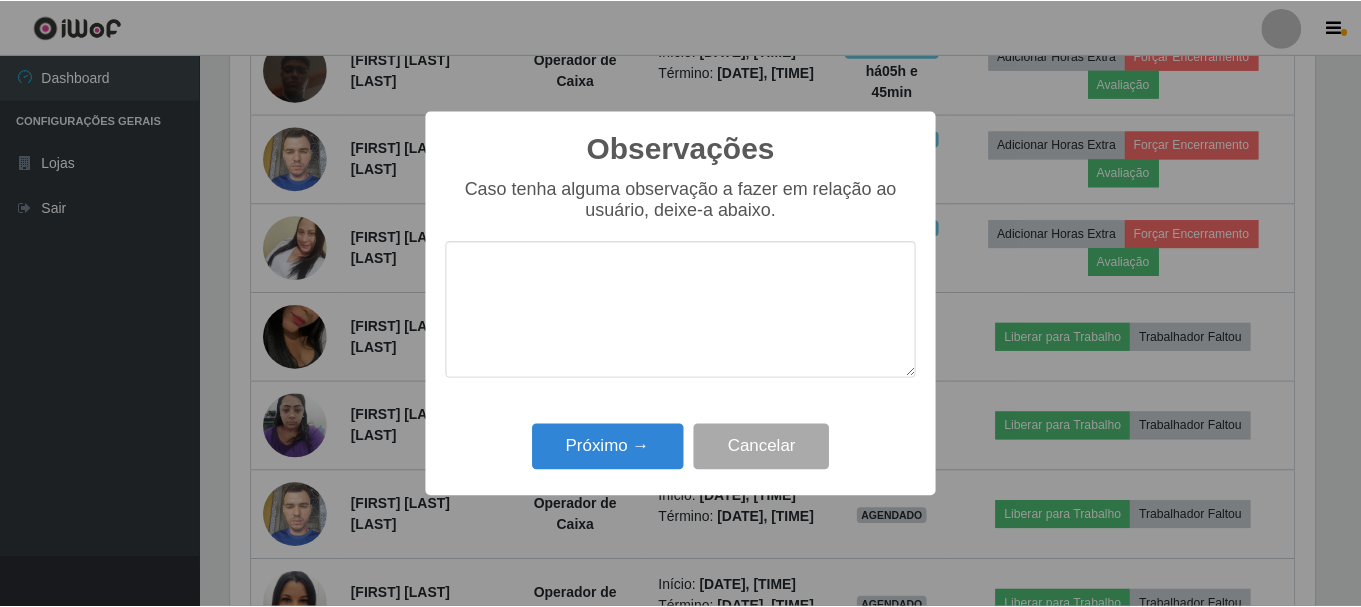 scroll, scrollTop: 999585, scrollLeft: 998911, axis: both 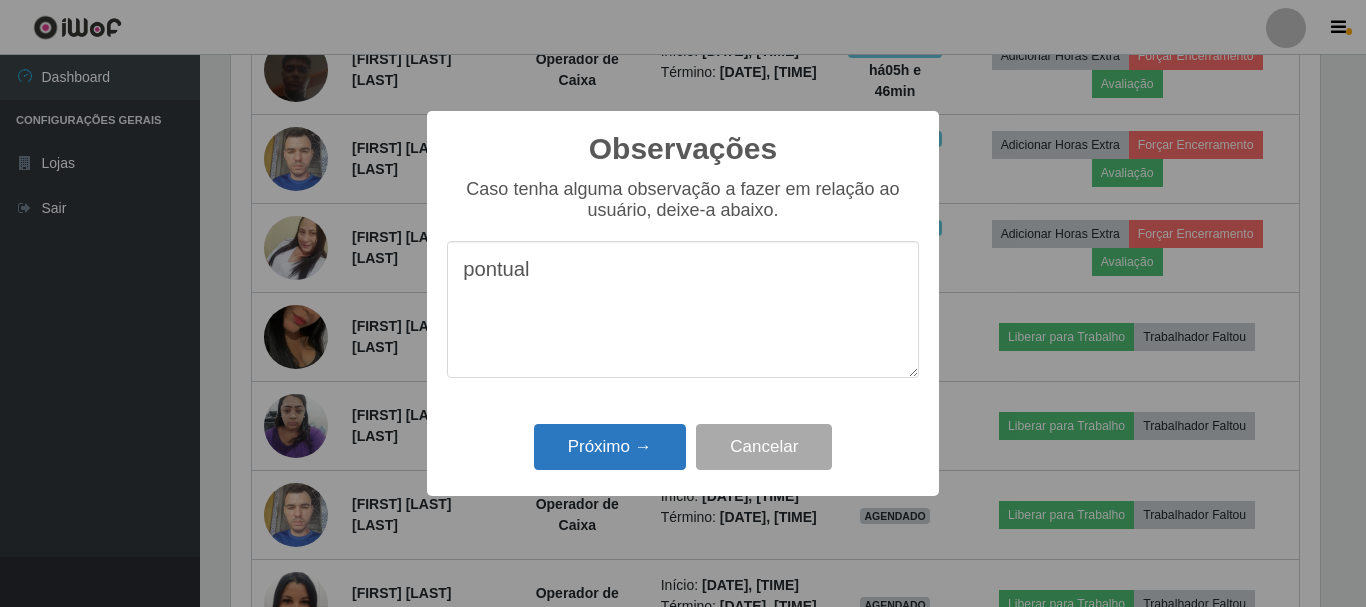 type on "pontual" 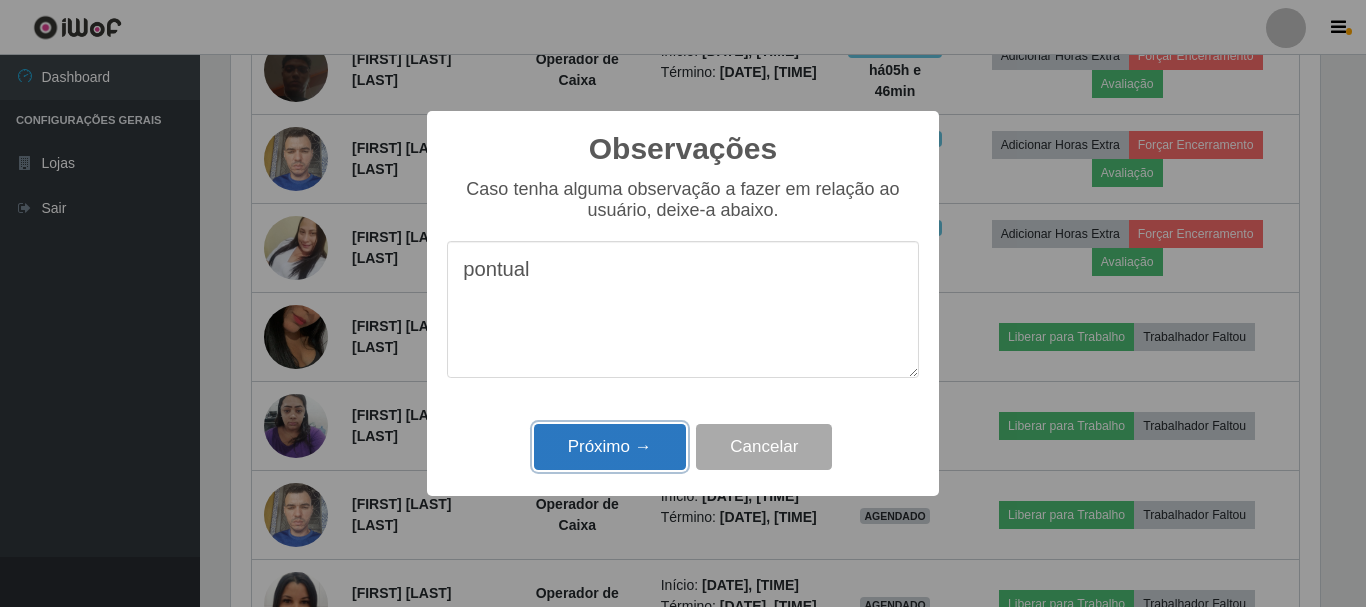 click on "Próximo →" at bounding box center (610, 447) 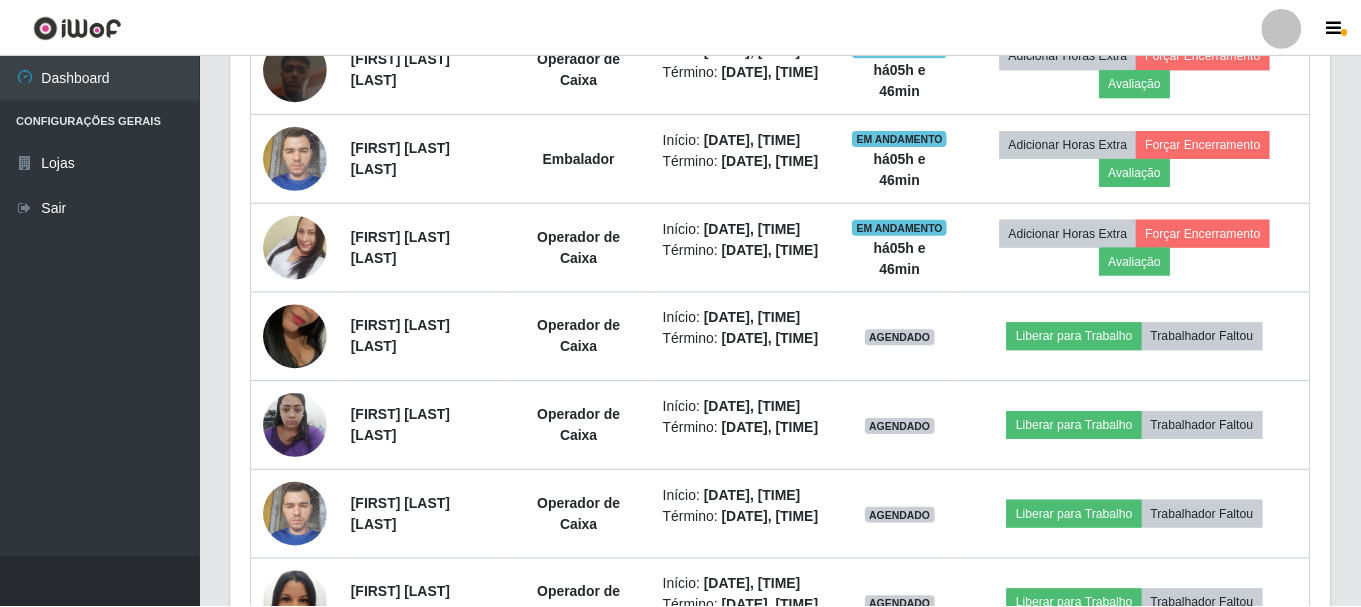 scroll, scrollTop: 999585, scrollLeft: 998901, axis: both 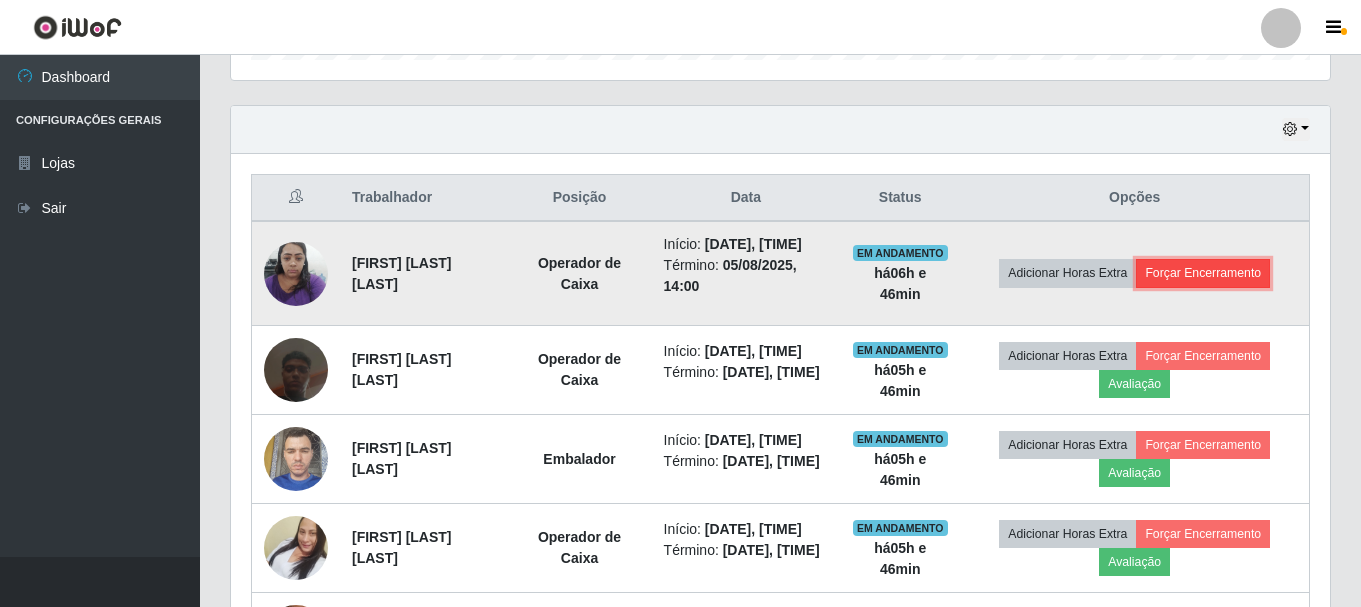 click on "Forçar Encerramento" at bounding box center [1203, 273] 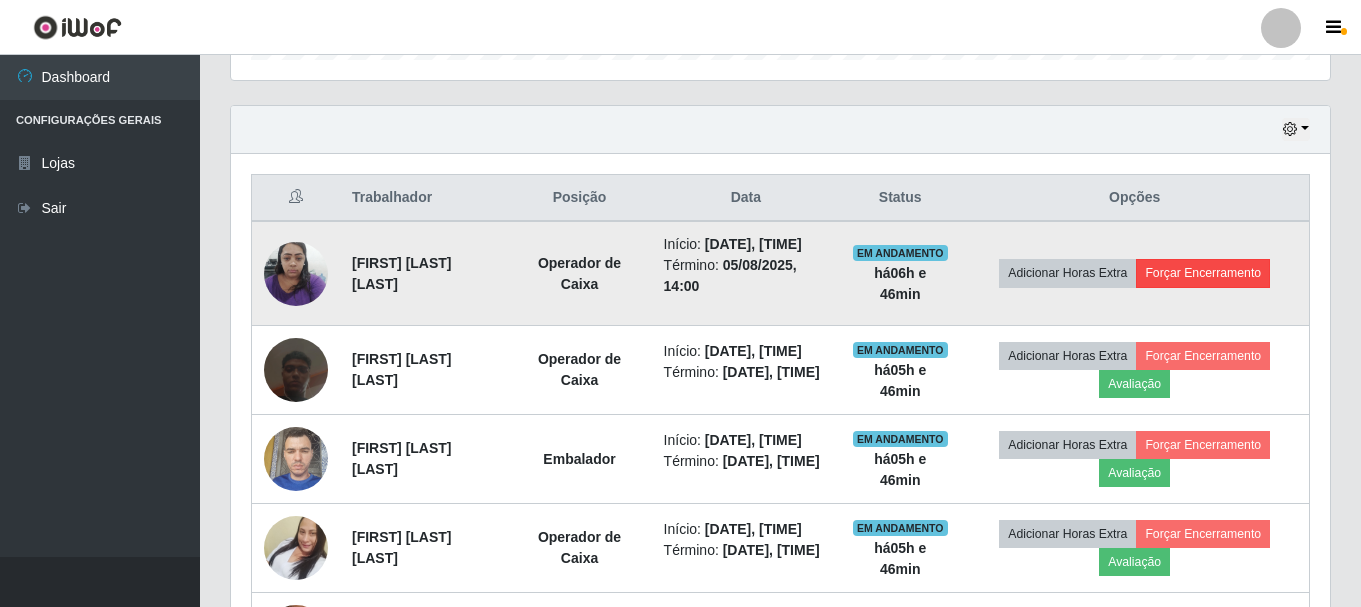 scroll, scrollTop: 999585, scrollLeft: 998911, axis: both 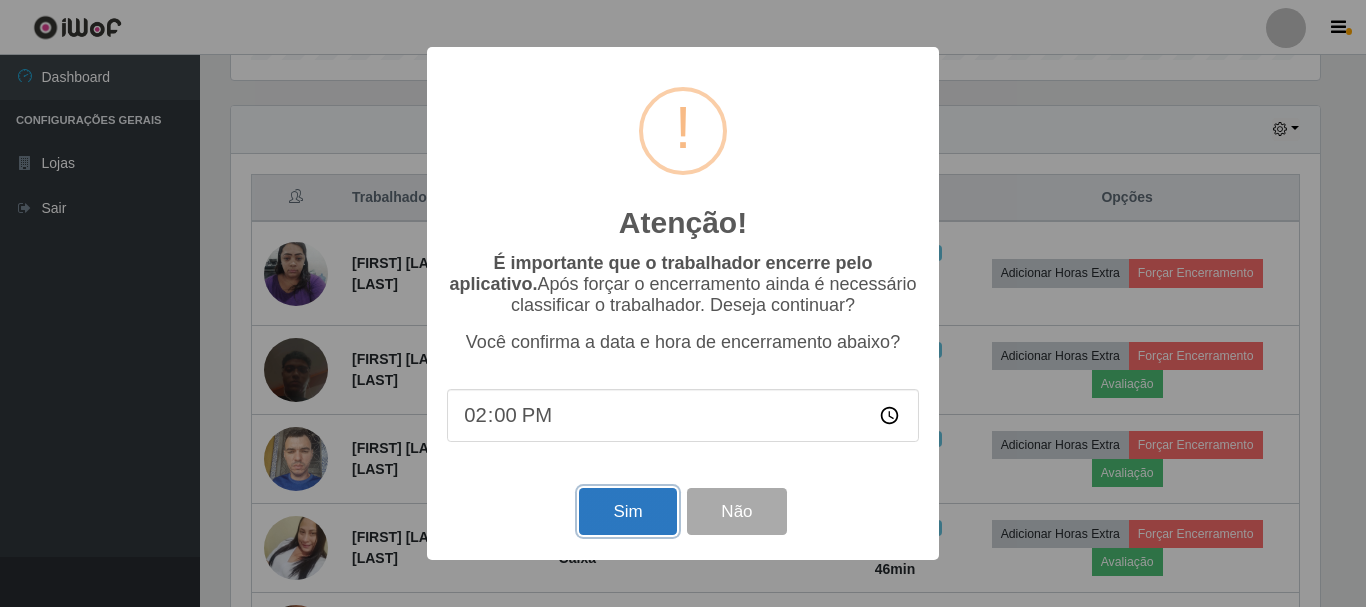 click on "Sim" at bounding box center [627, 511] 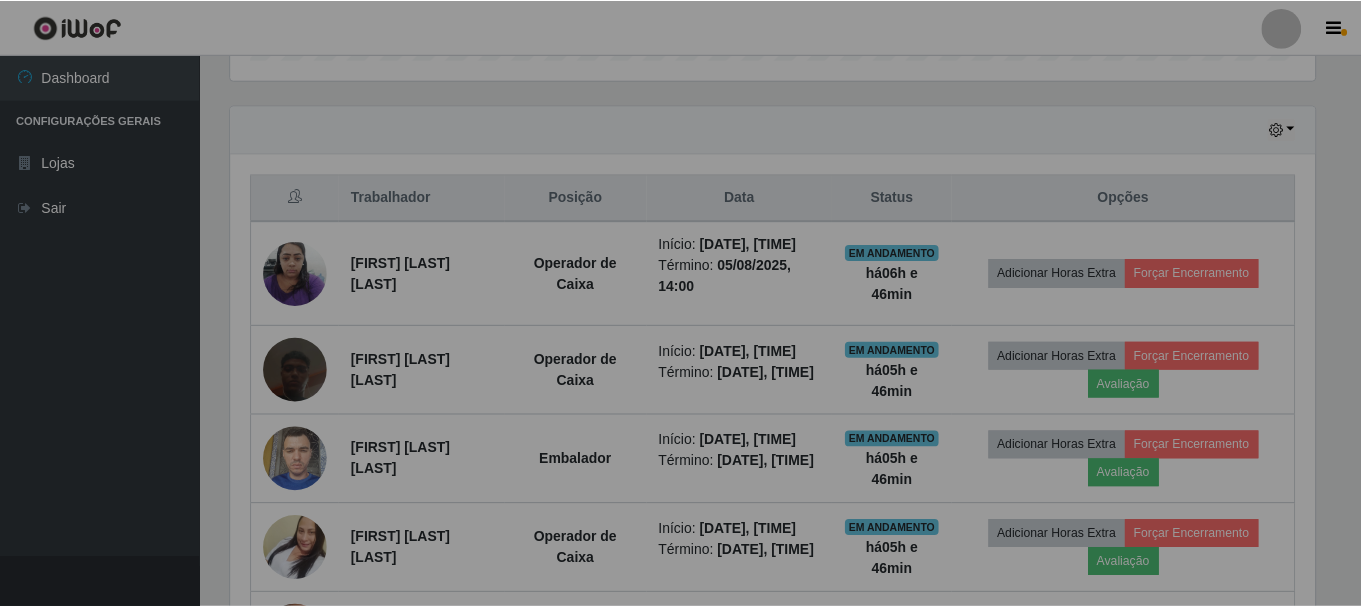 scroll, scrollTop: 999585, scrollLeft: 998901, axis: both 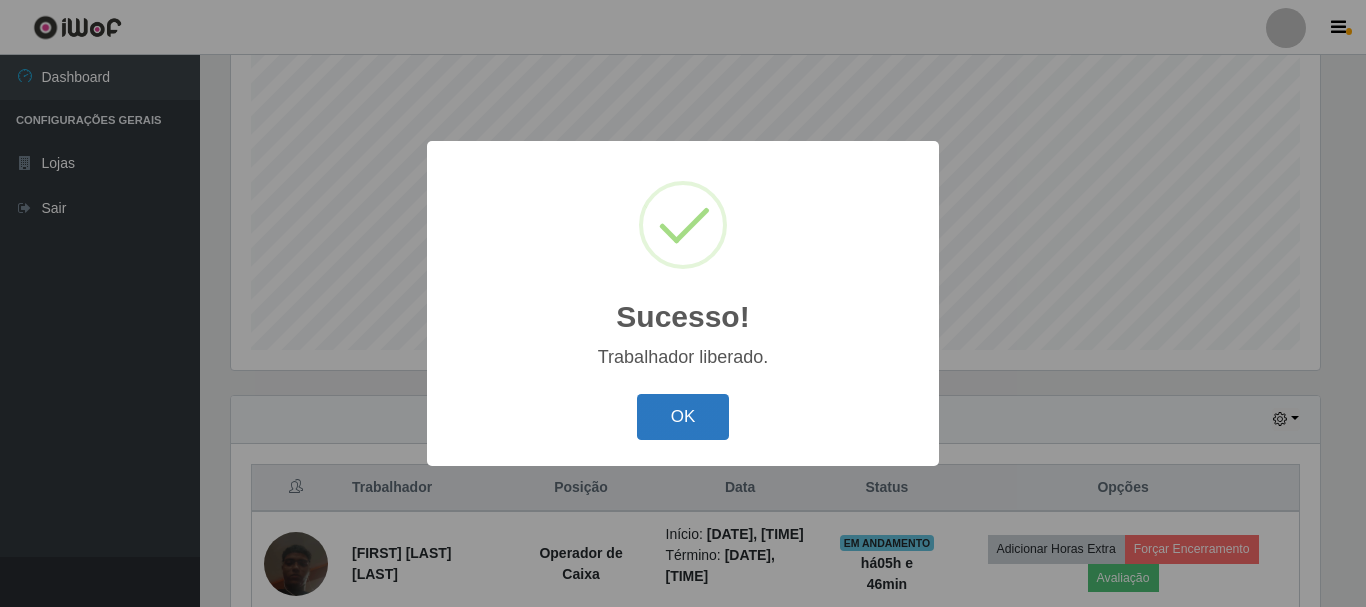 click on "OK" at bounding box center [683, 417] 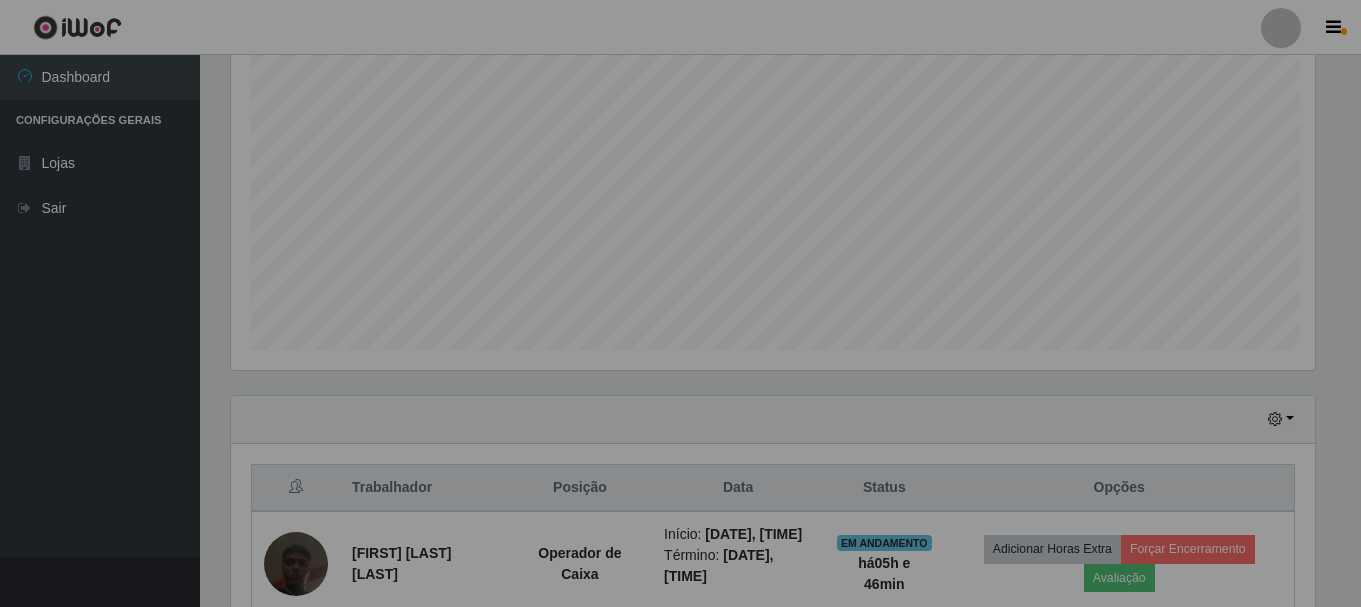 scroll, scrollTop: 999585, scrollLeft: 998901, axis: both 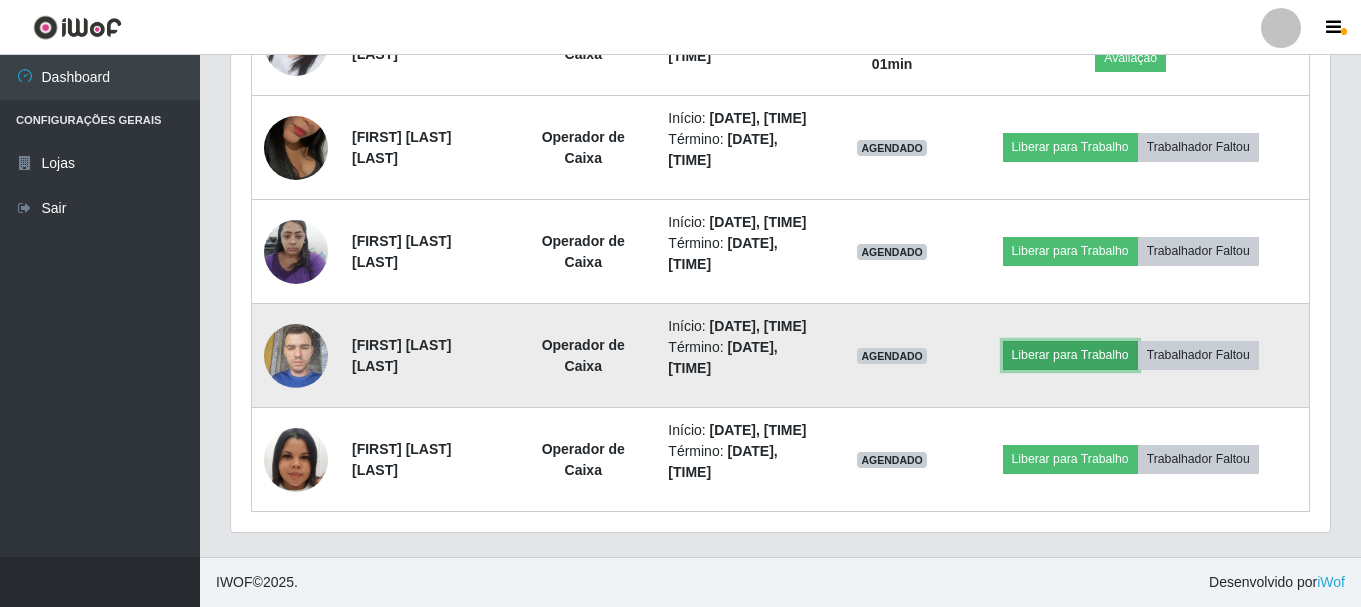 click on "Liberar para Trabalho" at bounding box center (1070, 355) 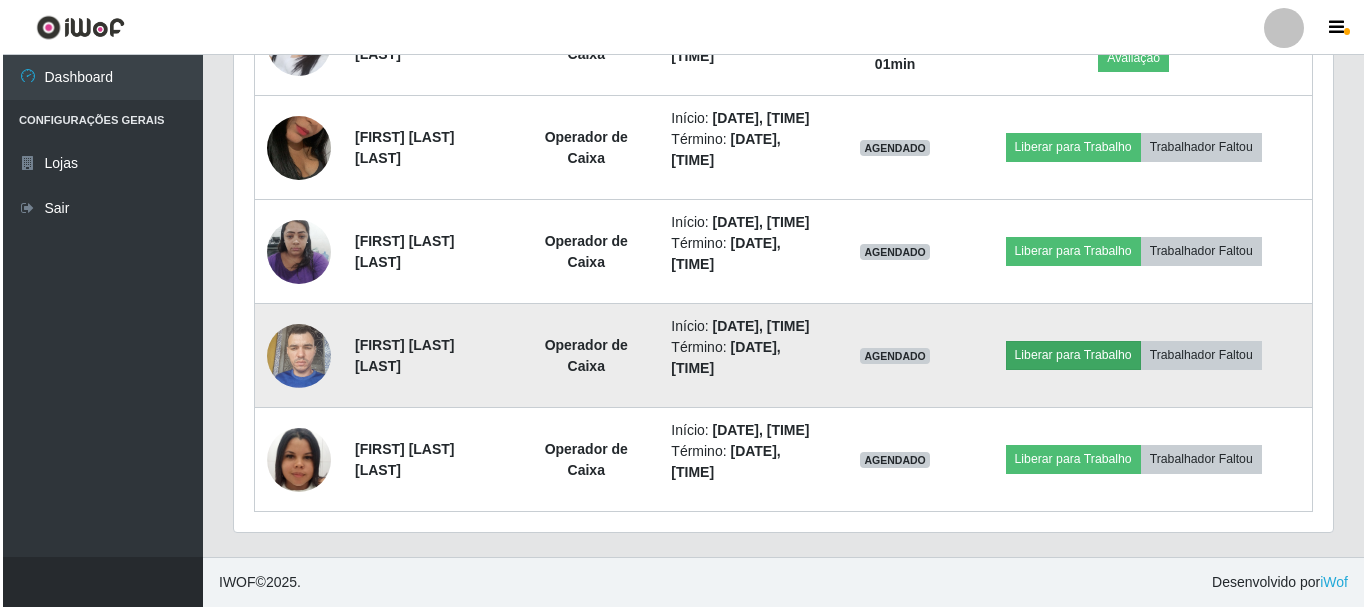 scroll, scrollTop: 1143, scrollLeft: 0, axis: vertical 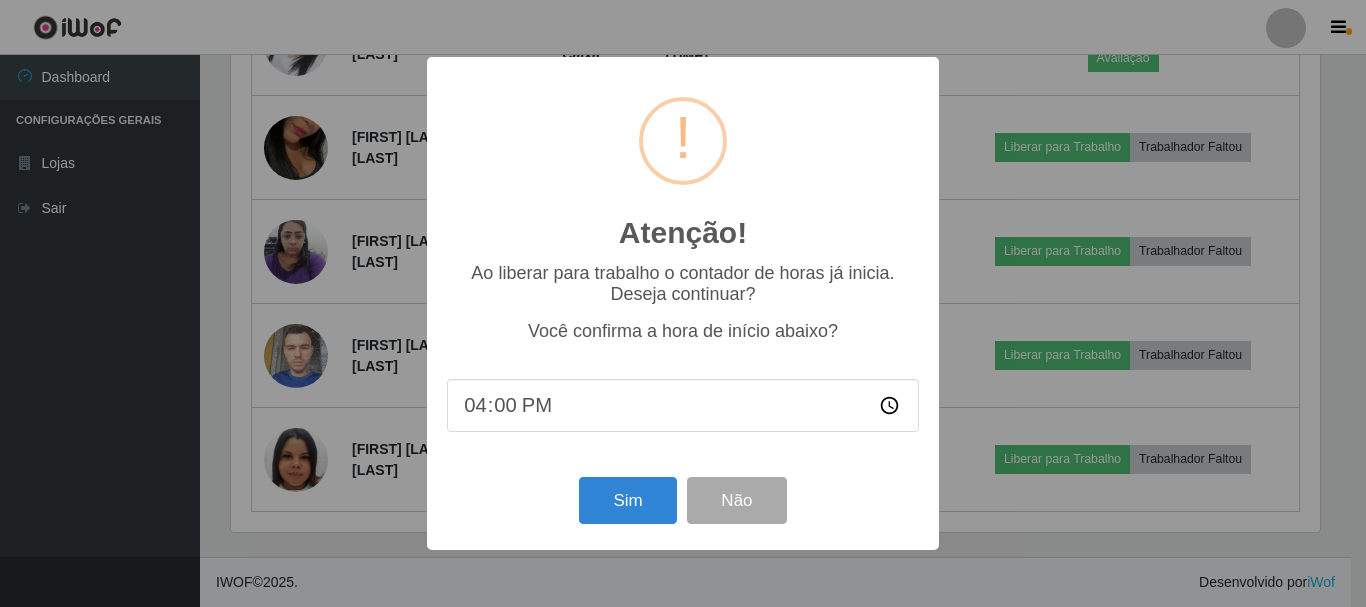 click on "Atenção! × Ao liberar para trabalho o contador de
horas já inicia. Deseja continuar?
Você confirma a hora de início abaixo?
[TIME]
Sim Não" at bounding box center (683, 303) 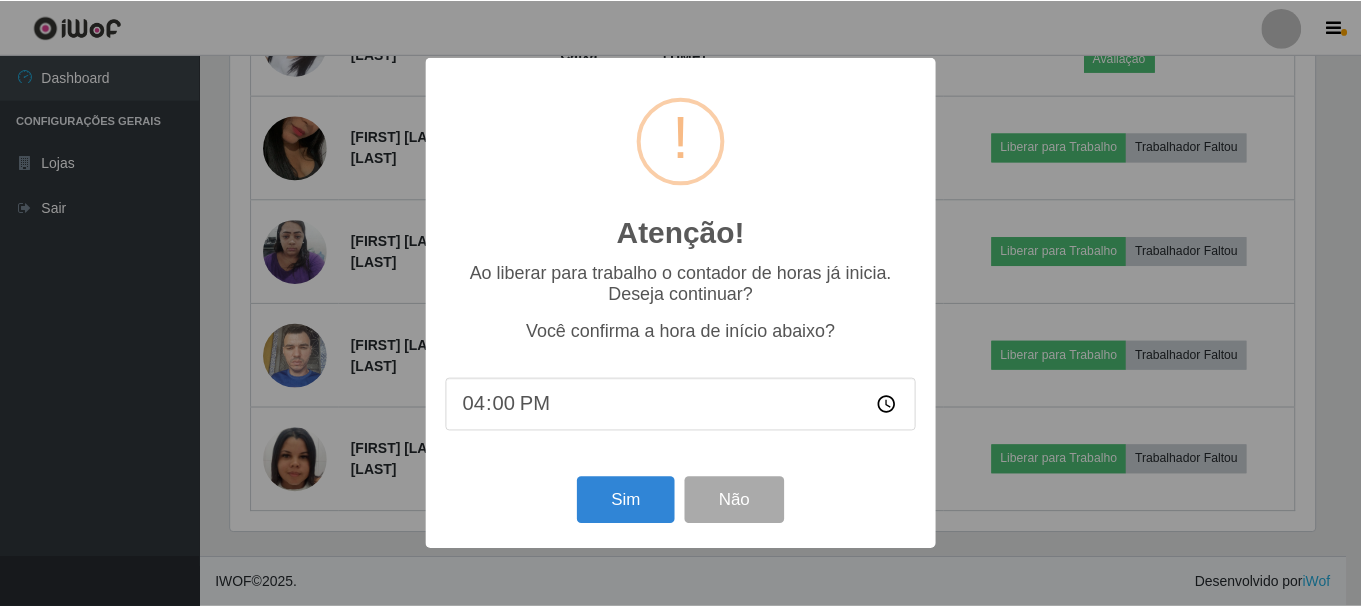 scroll, scrollTop: 1093, scrollLeft: 0, axis: vertical 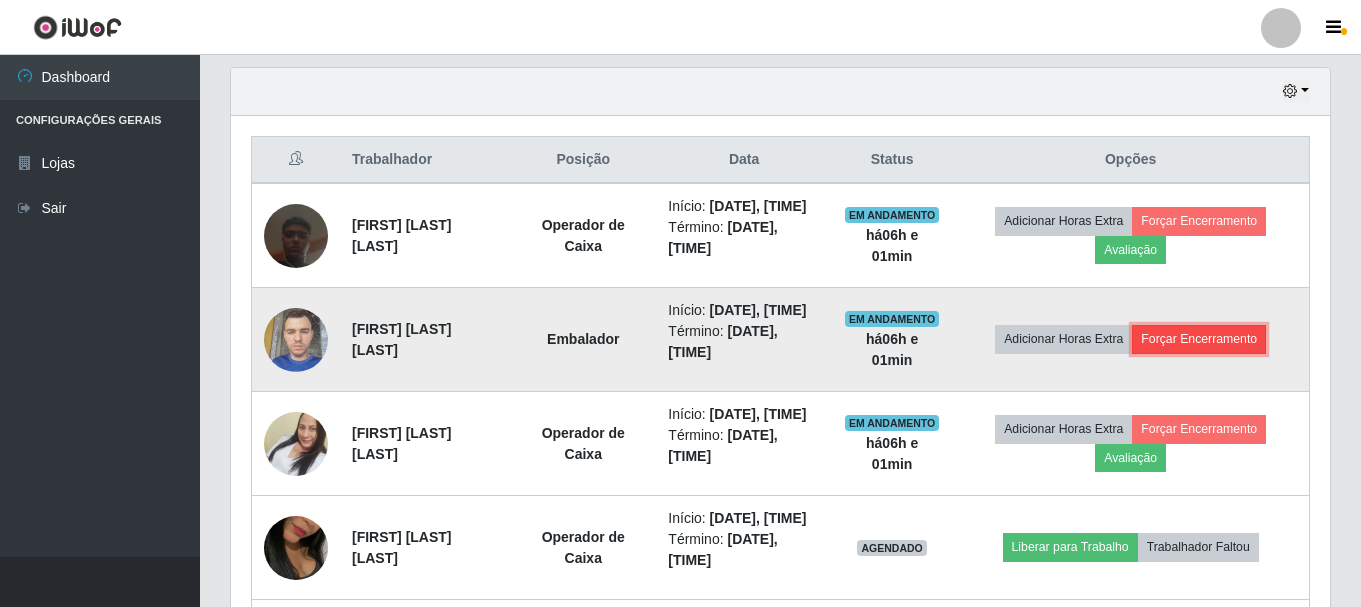 click on "Forçar Encerramento" at bounding box center (1199, 339) 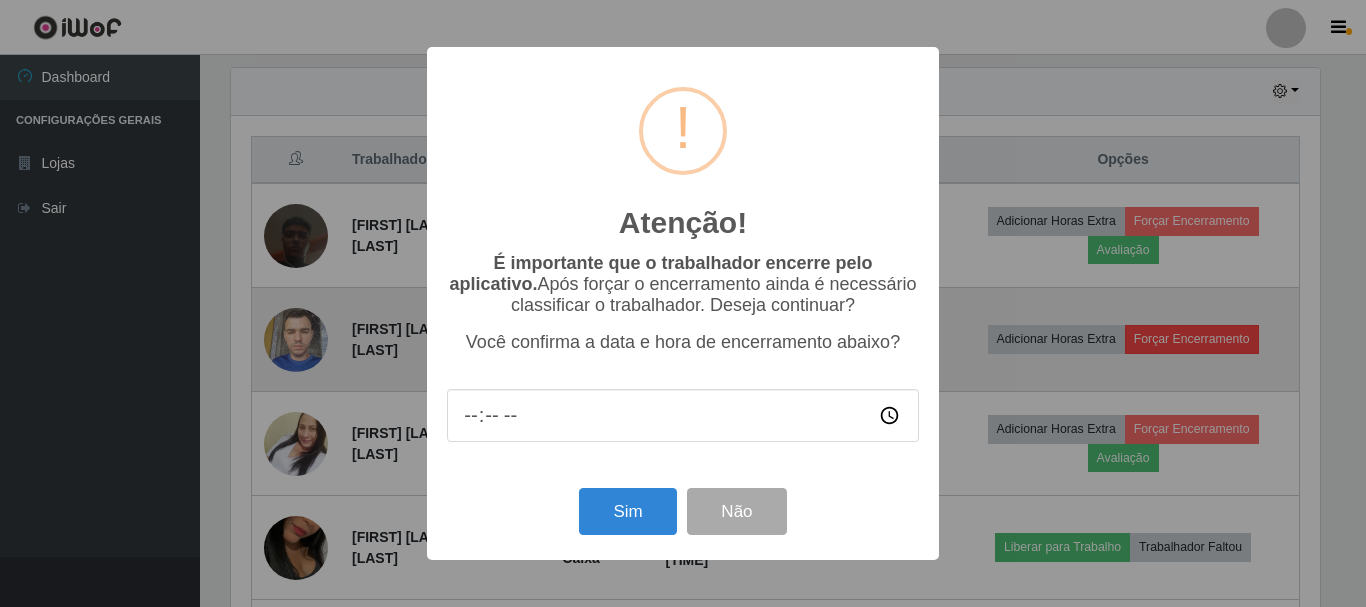 scroll, scrollTop: 999585, scrollLeft: 998911, axis: both 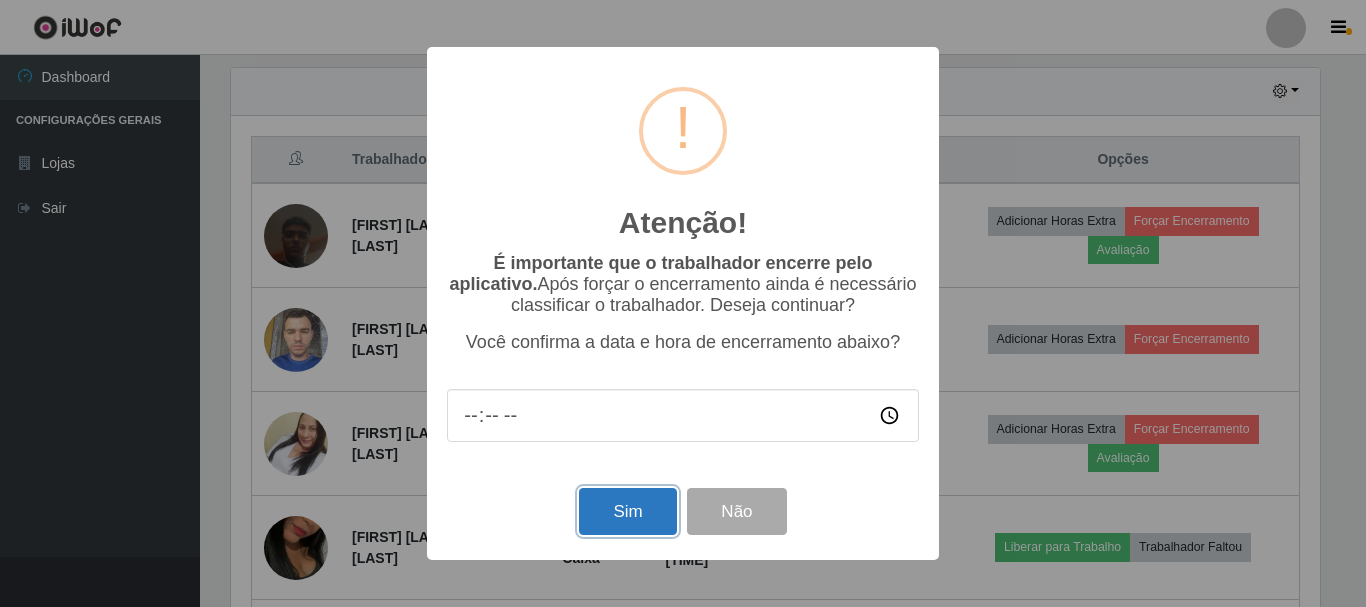 click on "Sim" at bounding box center (627, 511) 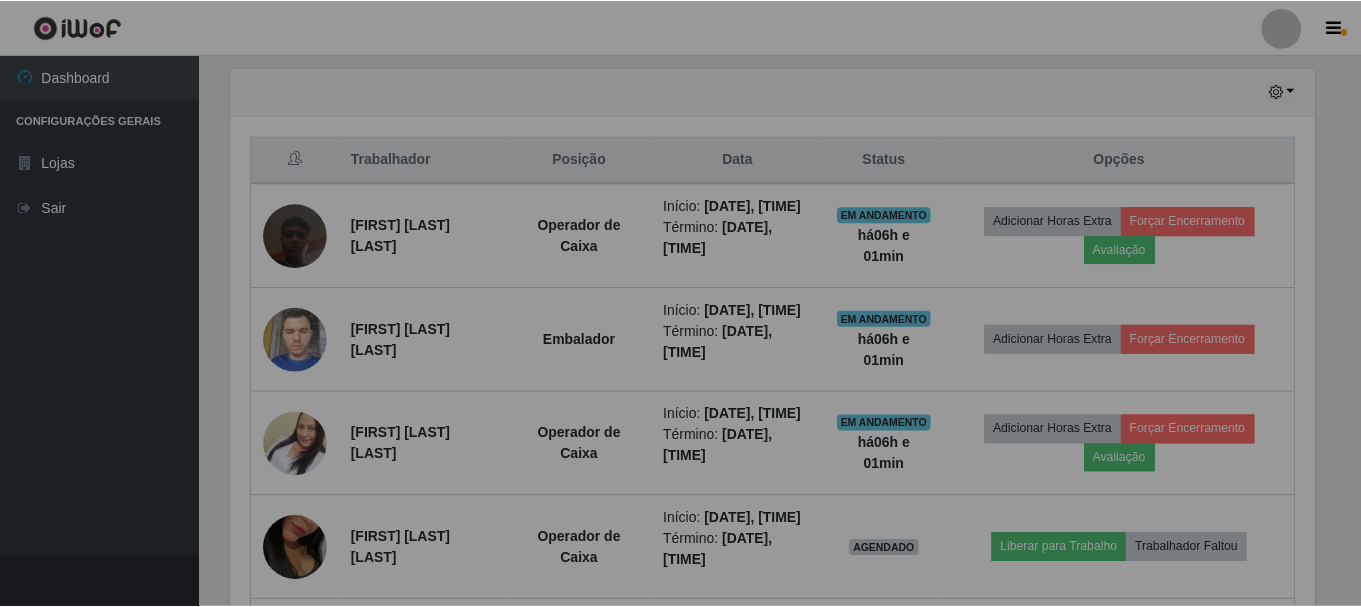 scroll, scrollTop: 999585, scrollLeft: 998901, axis: both 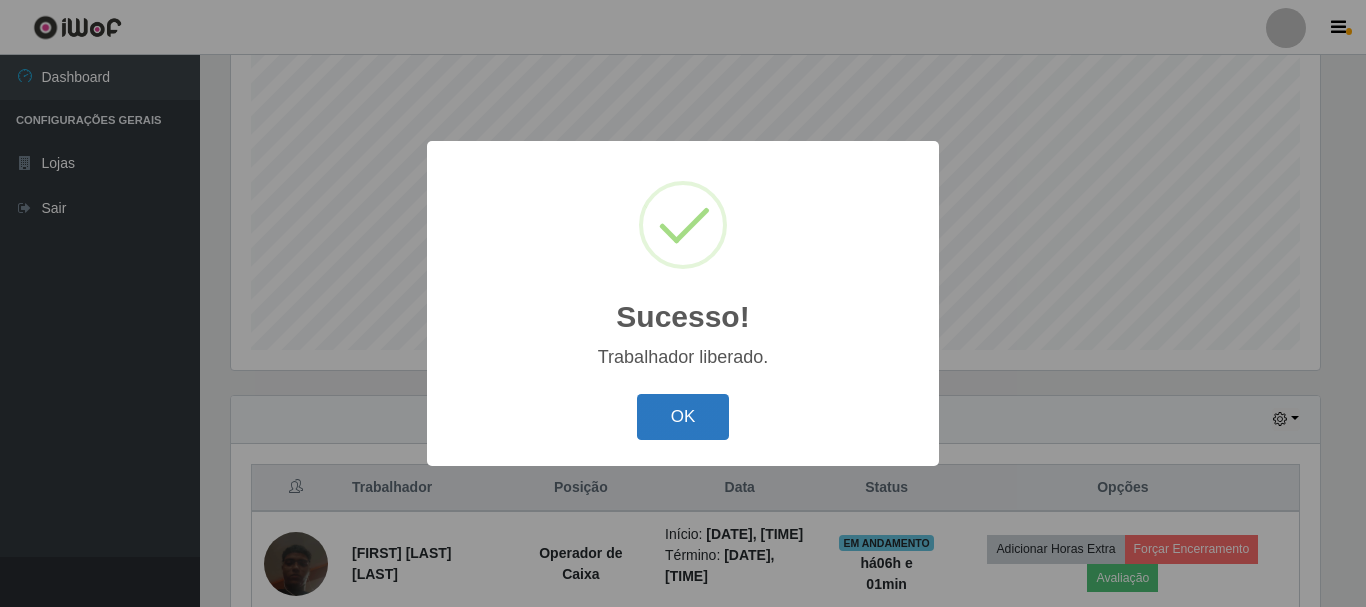 click on "OK" at bounding box center (683, 417) 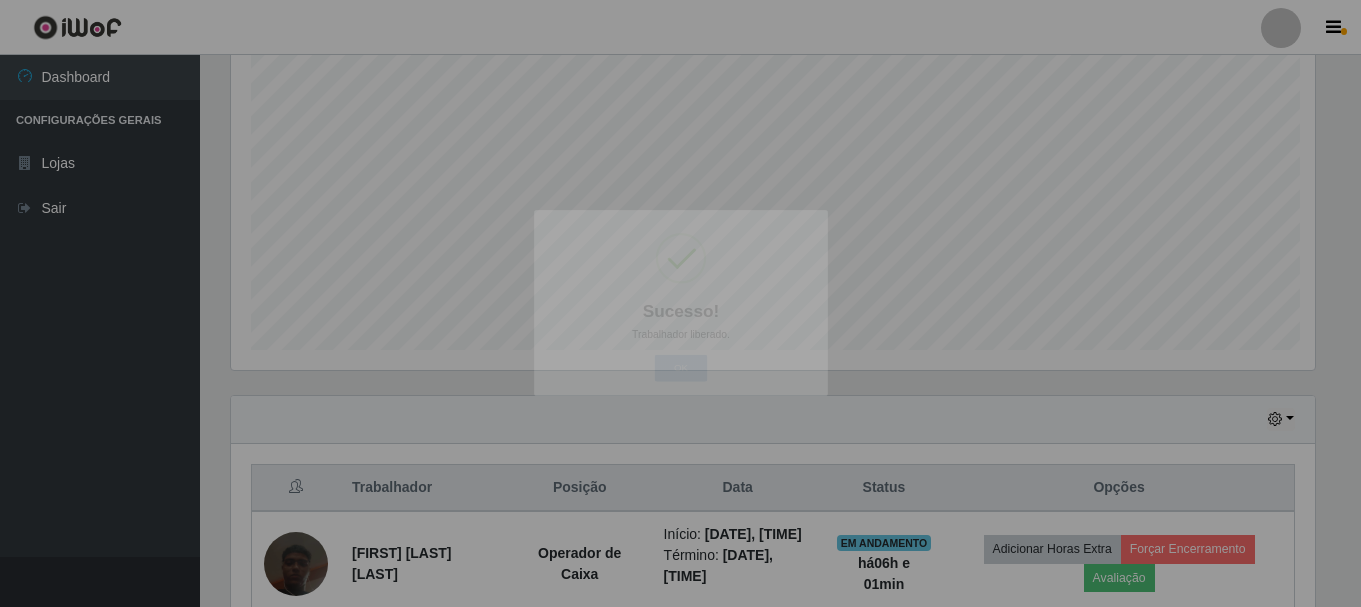 scroll, scrollTop: 999585, scrollLeft: 998901, axis: both 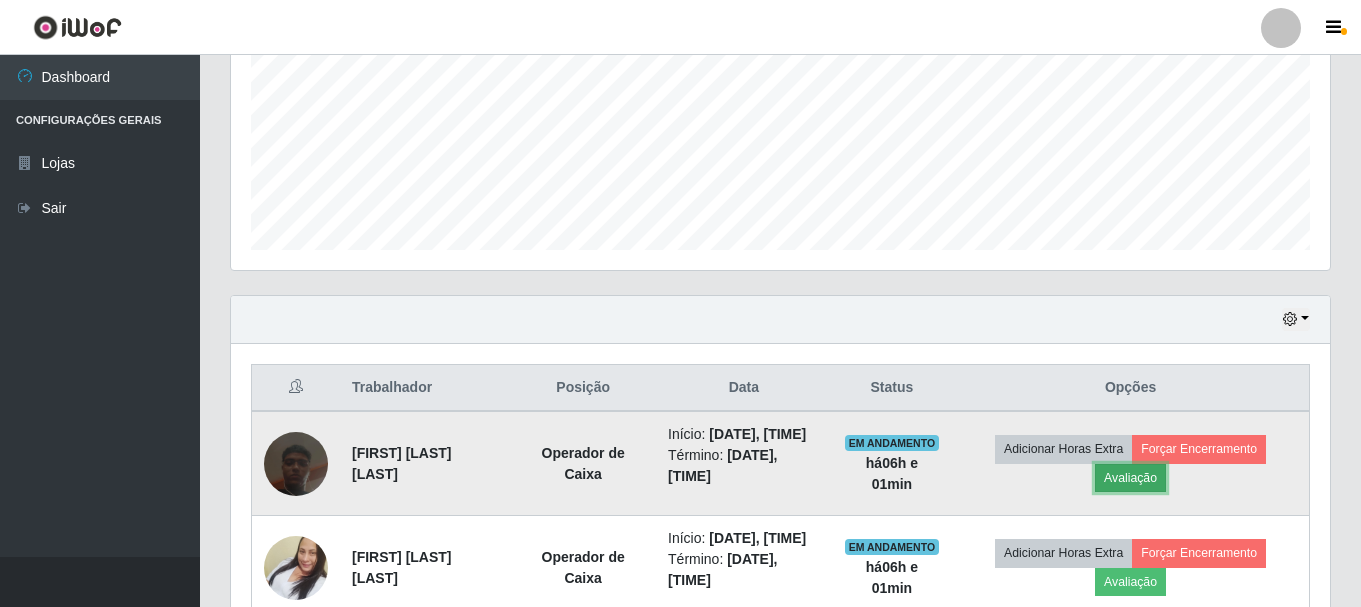 click on "Avaliação" at bounding box center (1130, 478) 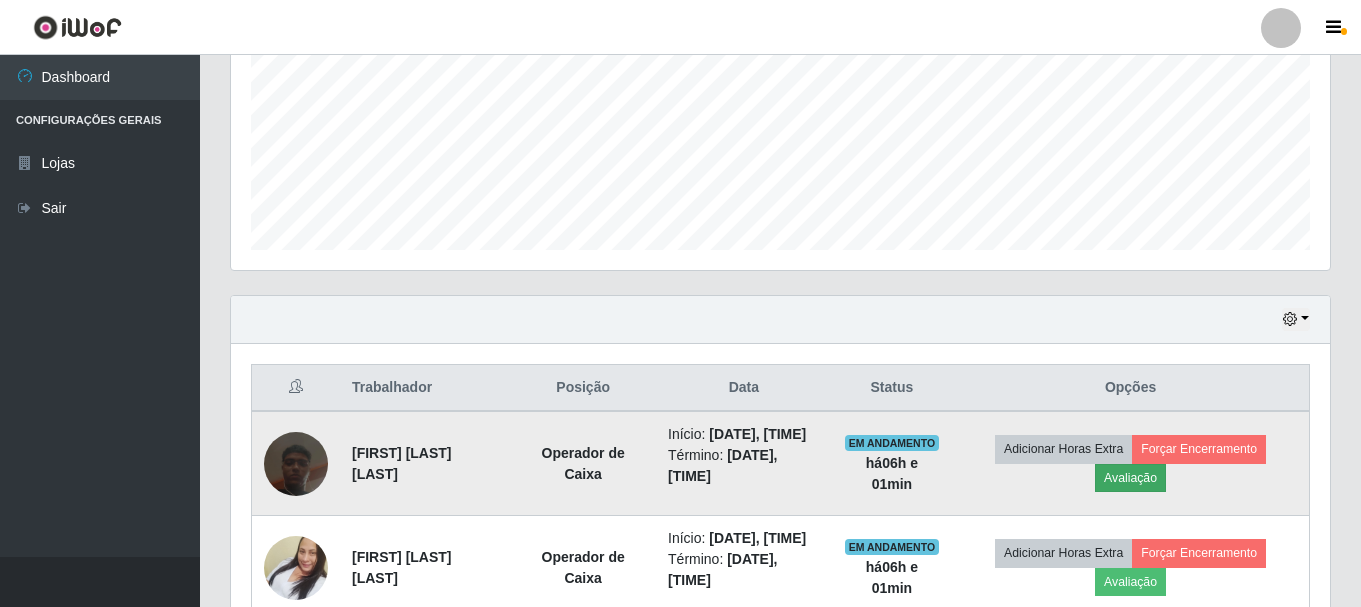 scroll, scrollTop: 999585, scrollLeft: 998911, axis: both 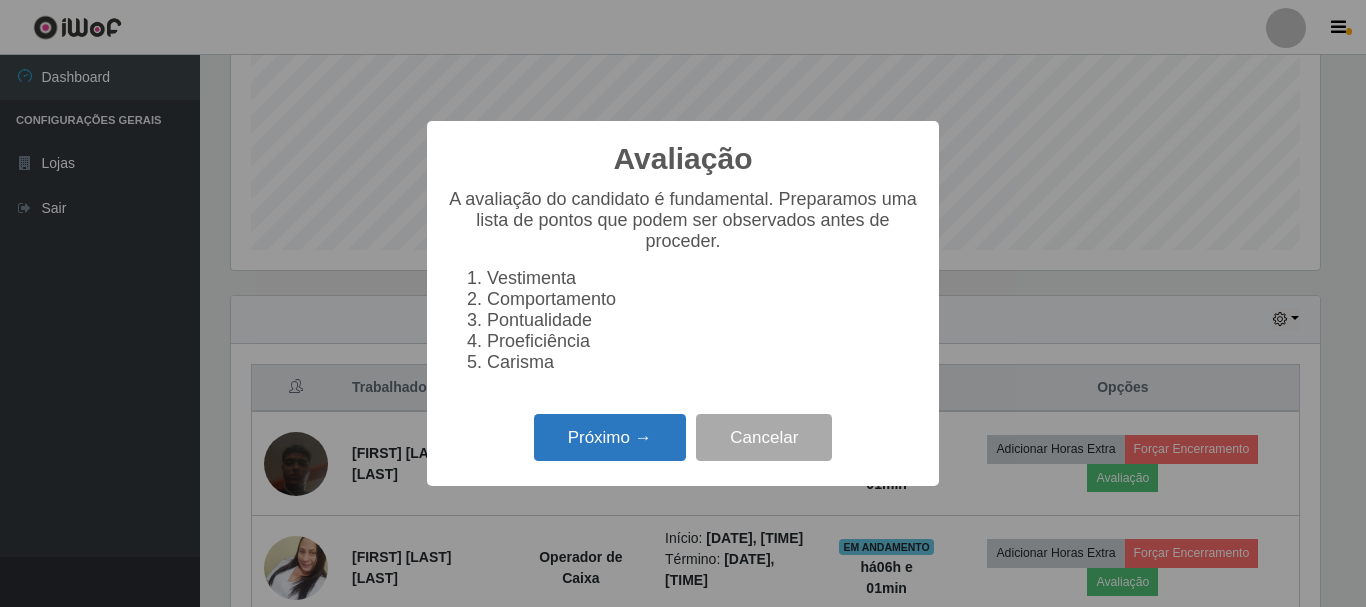 click on "Próximo →" at bounding box center [610, 437] 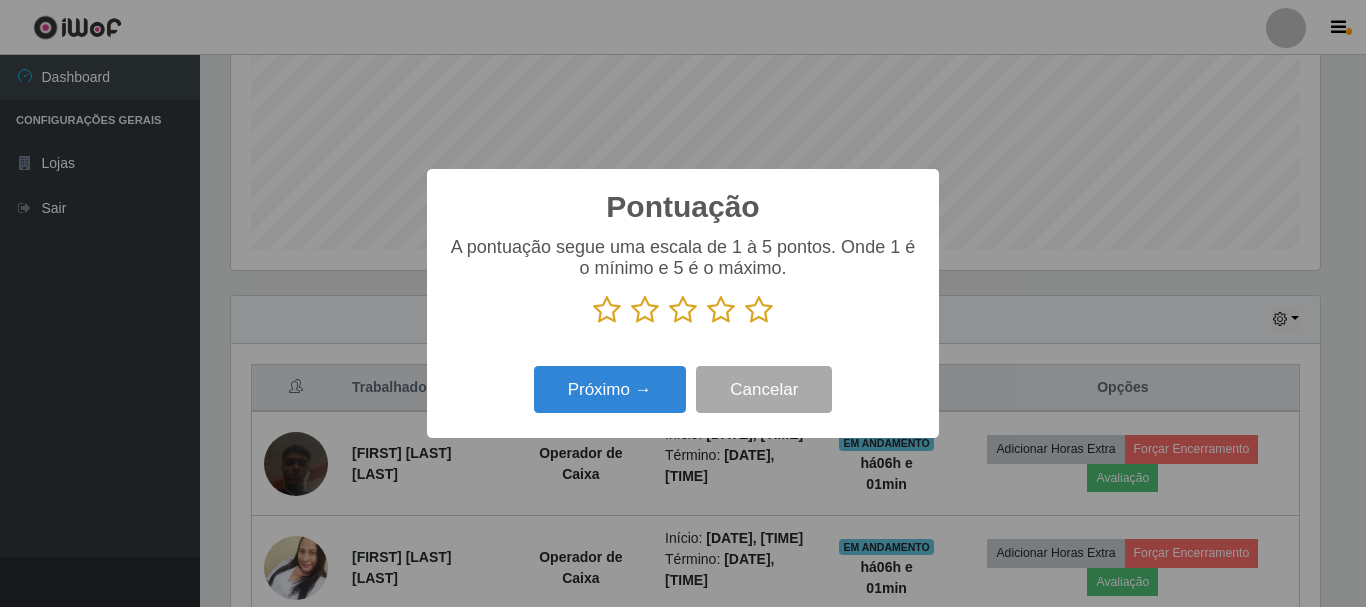 scroll, scrollTop: 999585, scrollLeft: 998911, axis: both 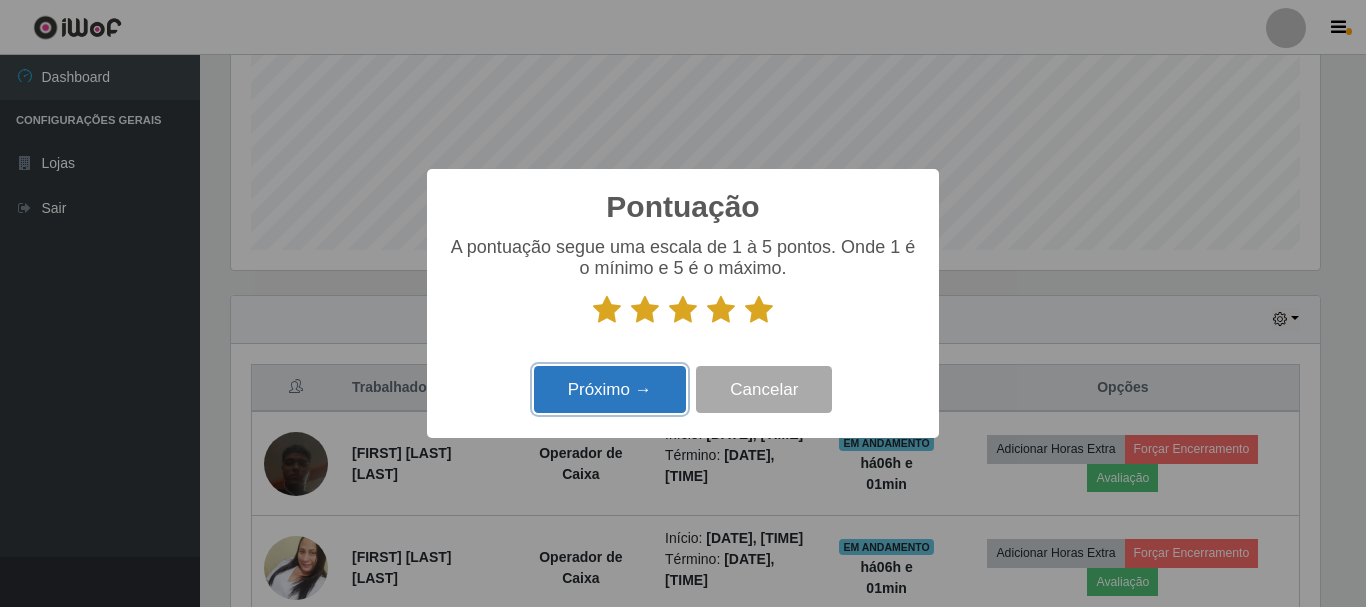click on "Próximo →" at bounding box center (610, 389) 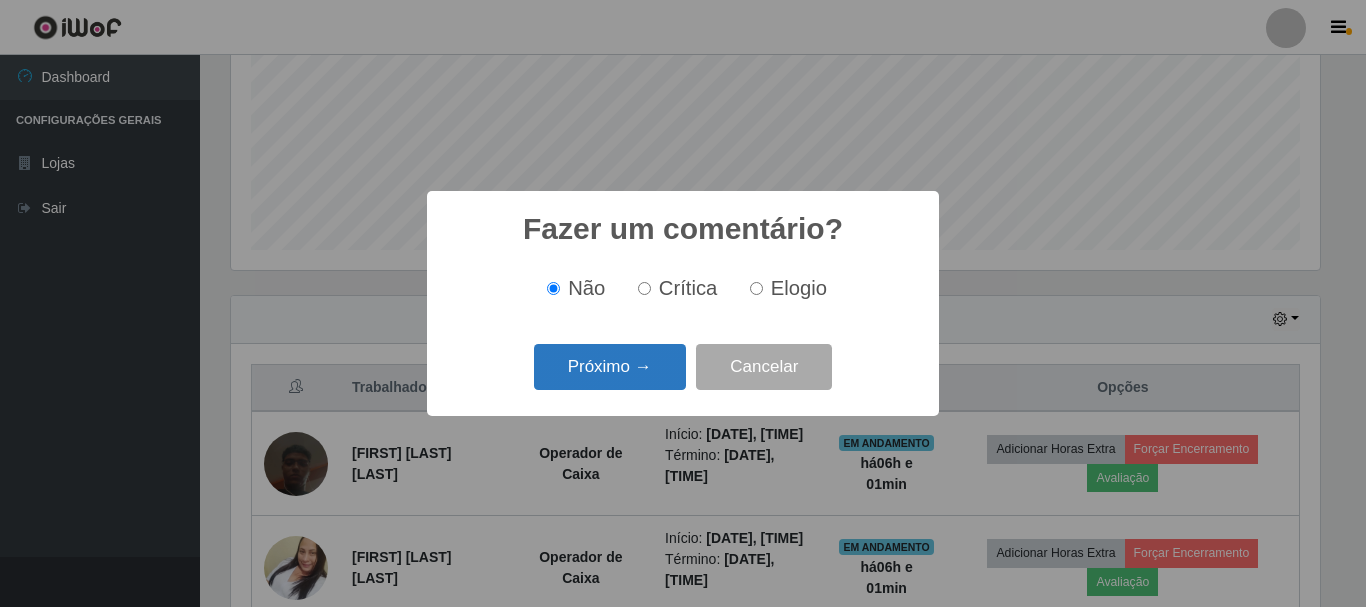 click on "Próximo →" at bounding box center [610, 367] 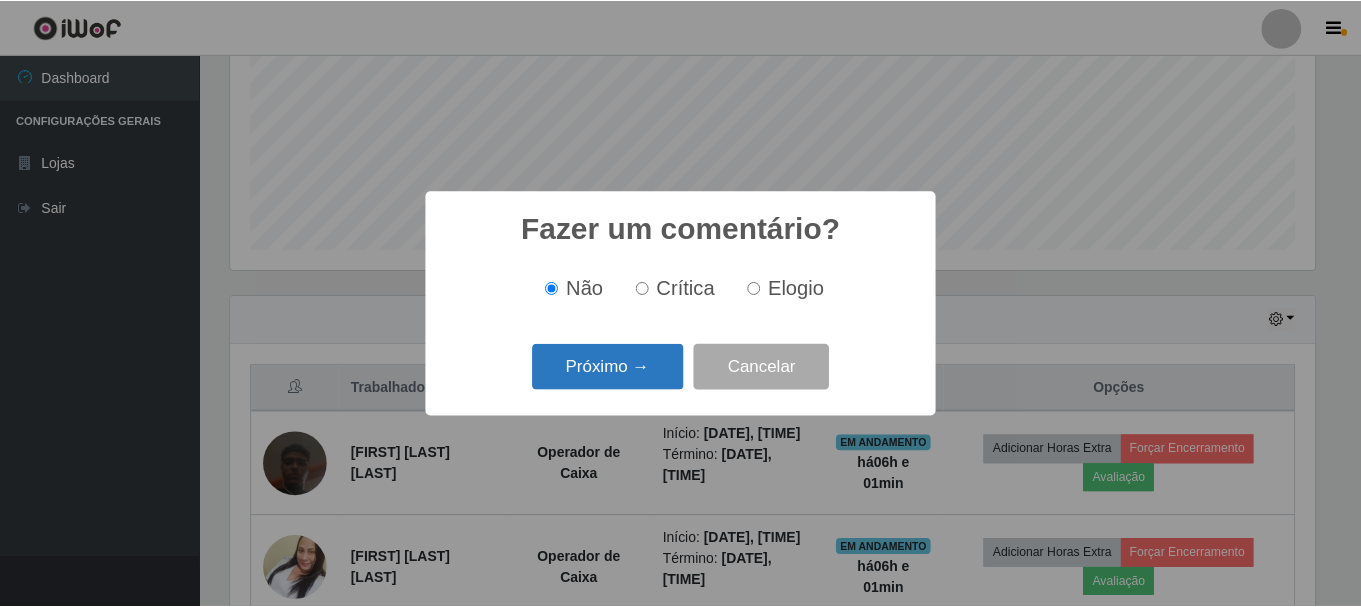 scroll, scrollTop: 999585, scrollLeft: 998911, axis: both 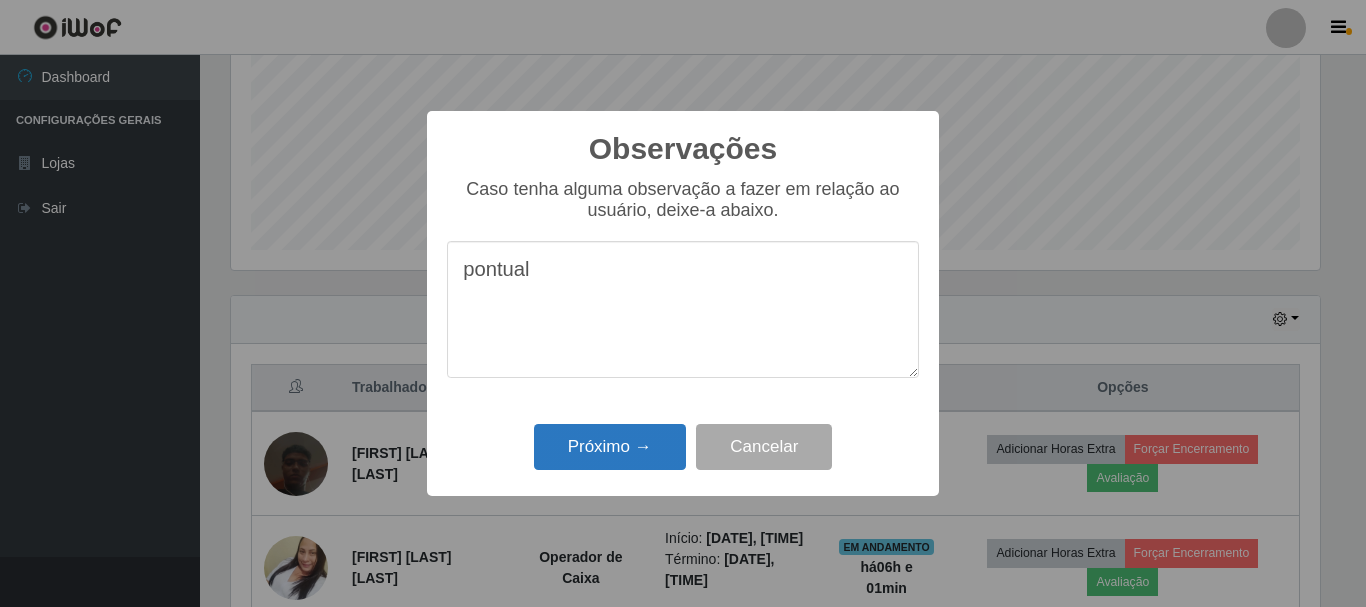 type on "pontual" 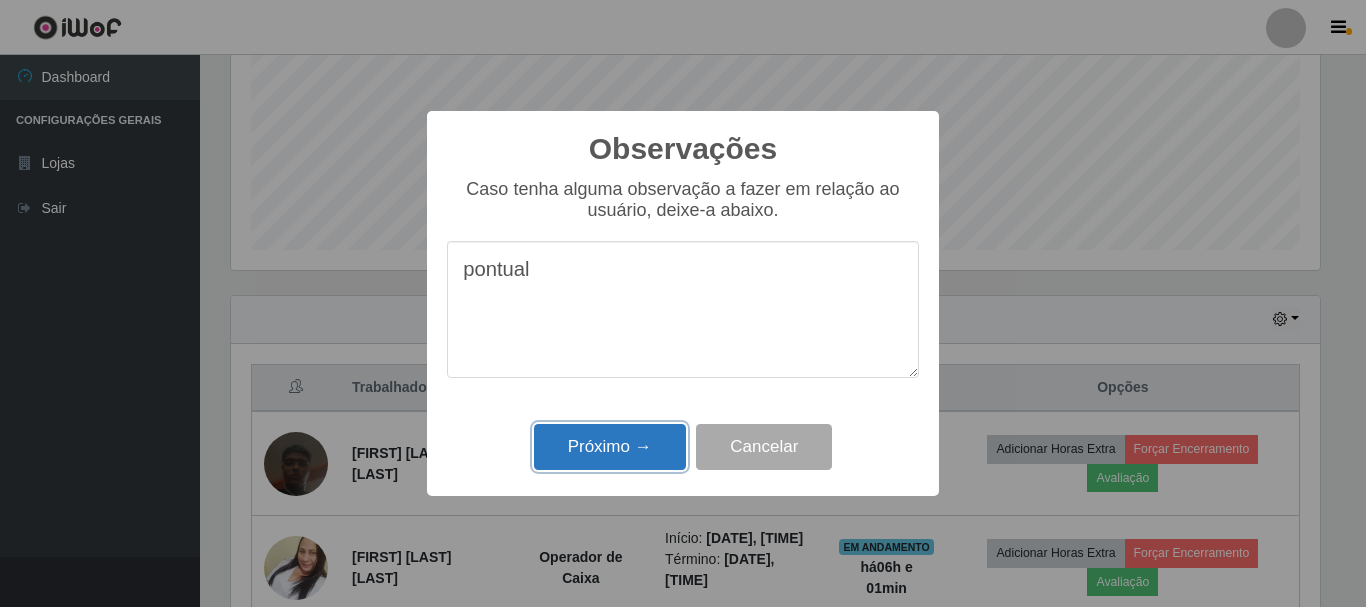click on "Próximo →" at bounding box center (610, 447) 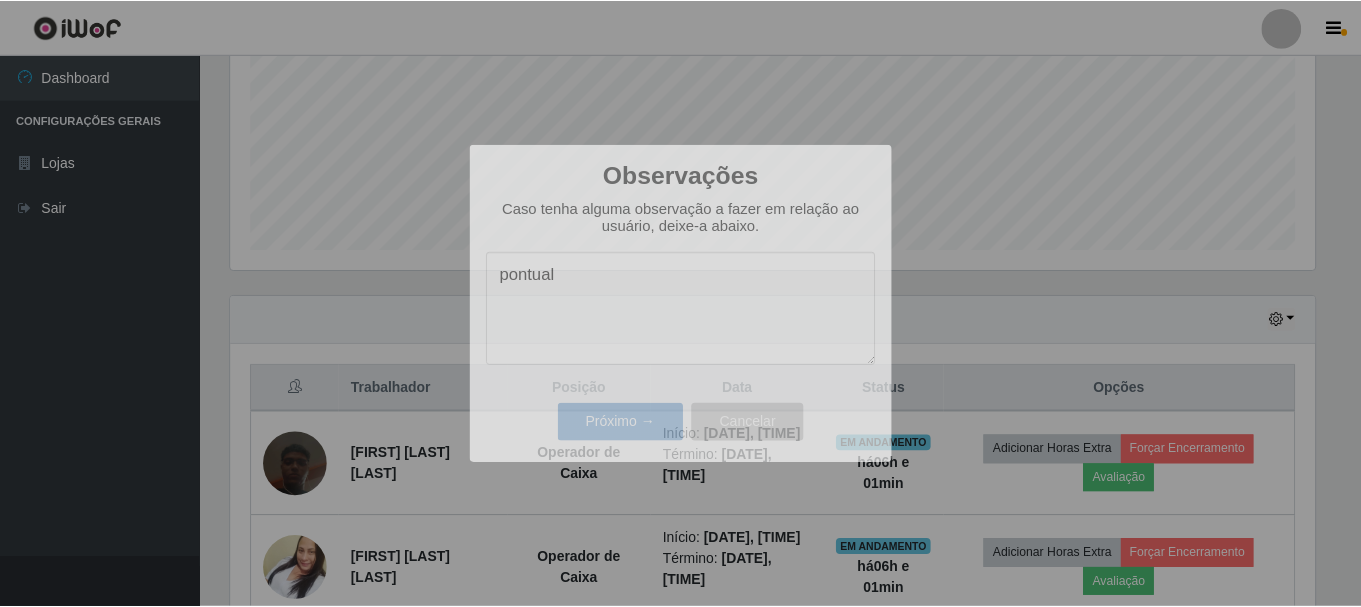 scroll, scrollTop: 999585, scrollLeft: 998901, axis: both 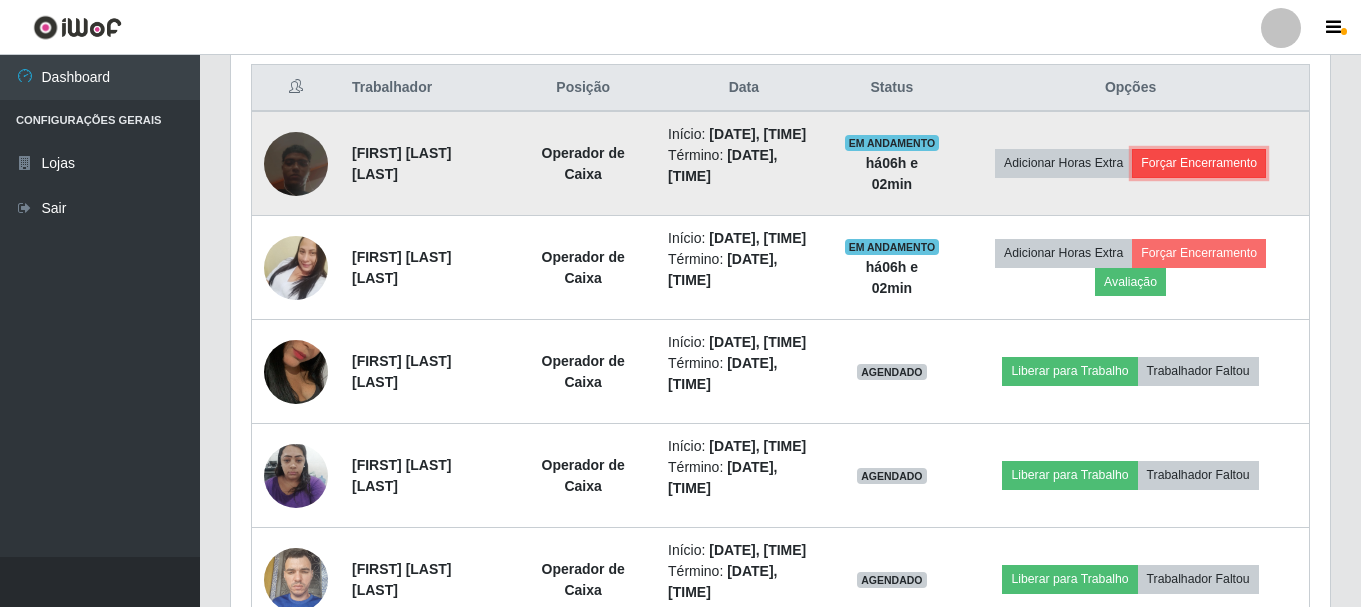 click on "Forçar Encerramento" at bounding box center [1199, 163] 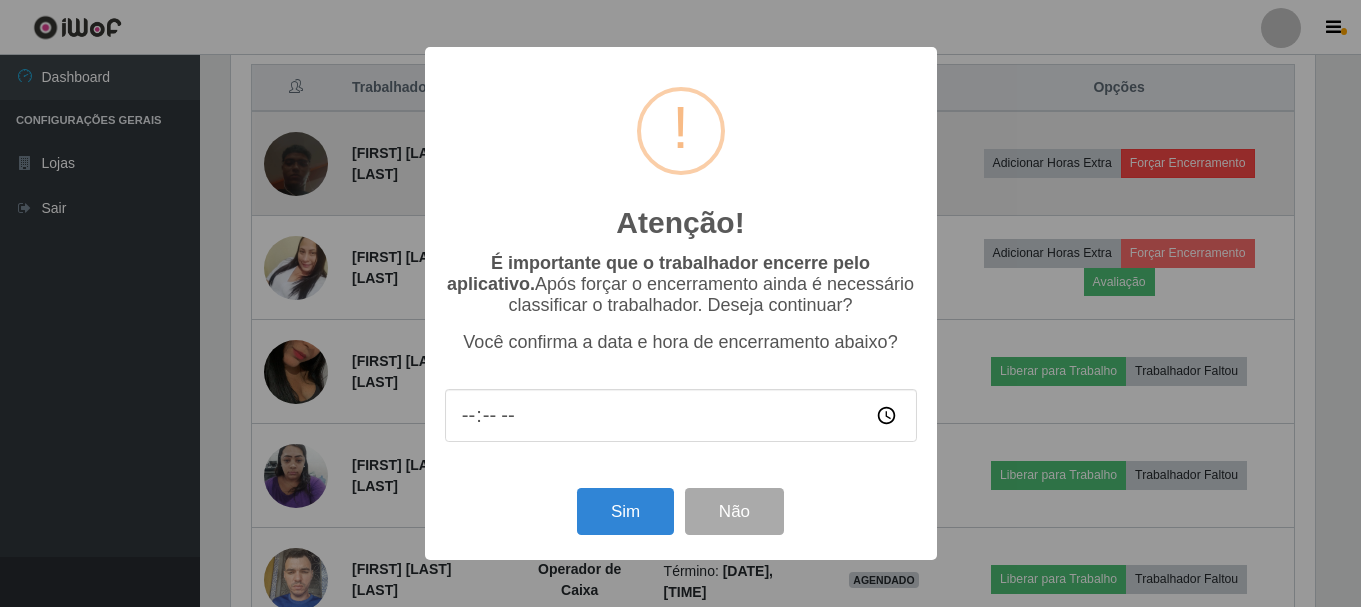 scroll, scrollTop: 999585, scrollLeft: 998911, axis: both 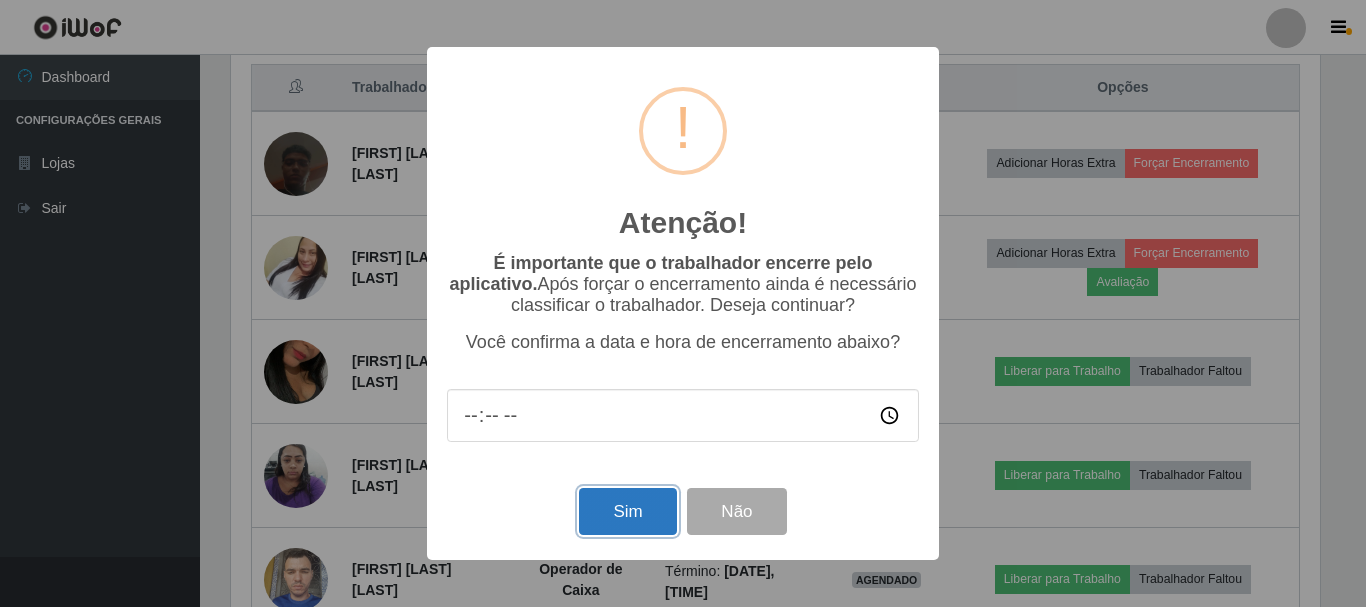 click on "Sim" at bounding box center (627, 511) 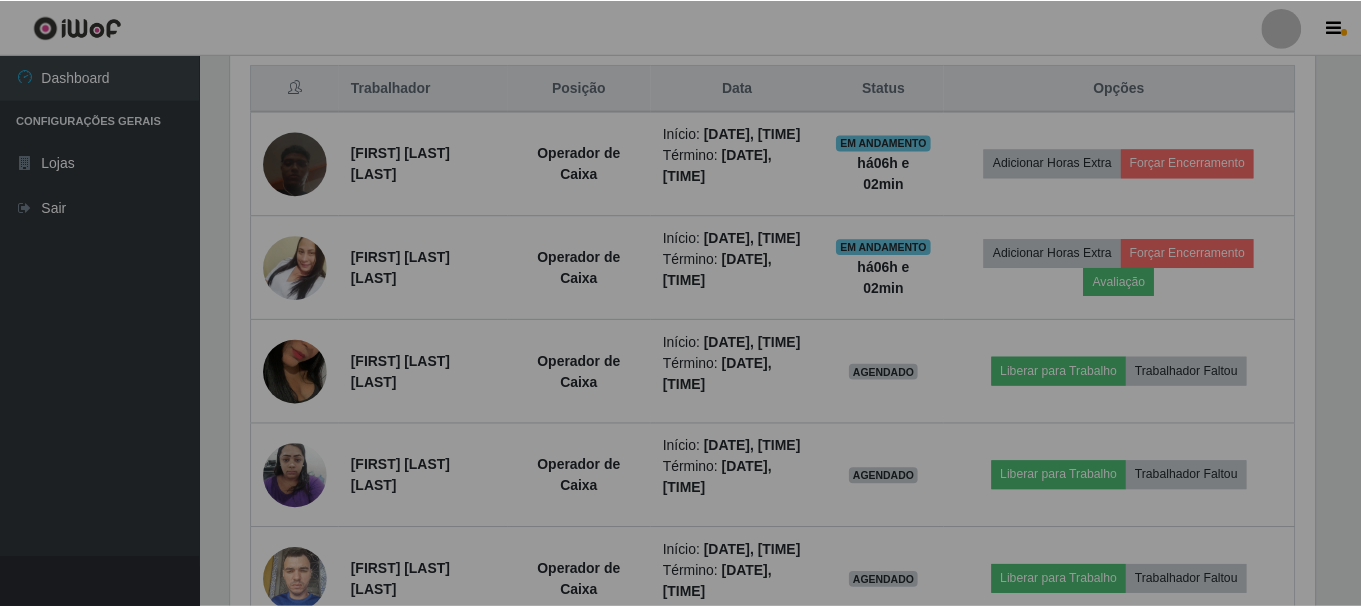 scroll, scrollTop: 999585, scrollLeft: 998901, axis: both 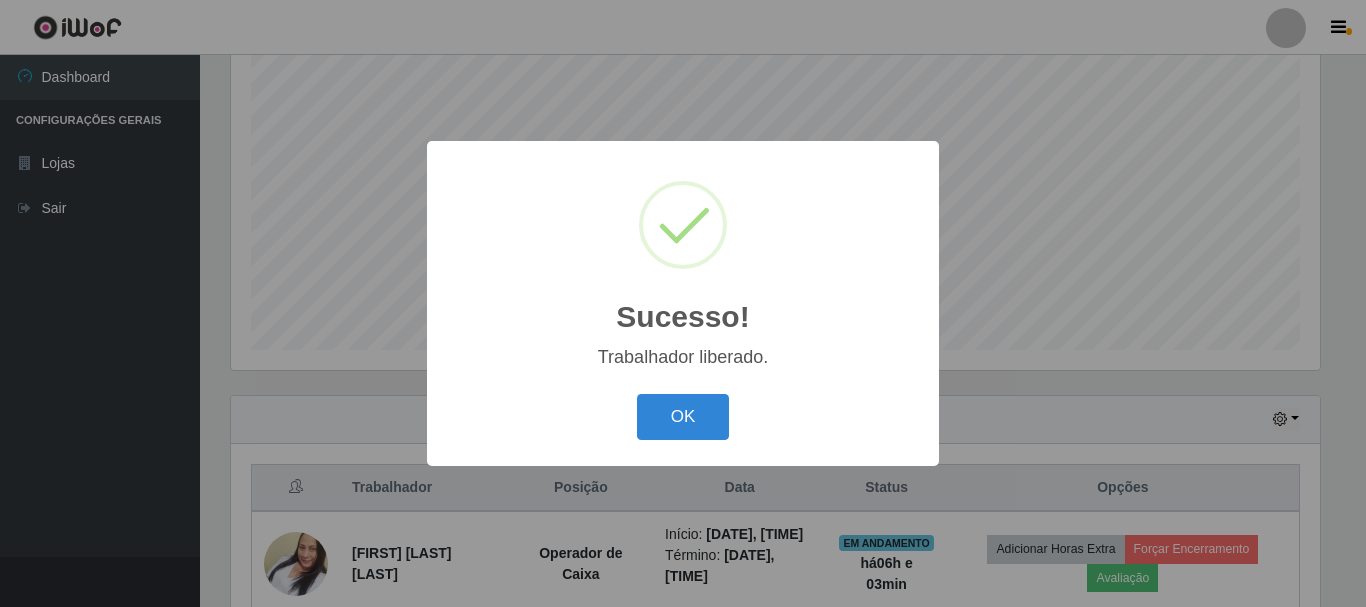 click on "OK Cancel" at bounding box center (683, 416) 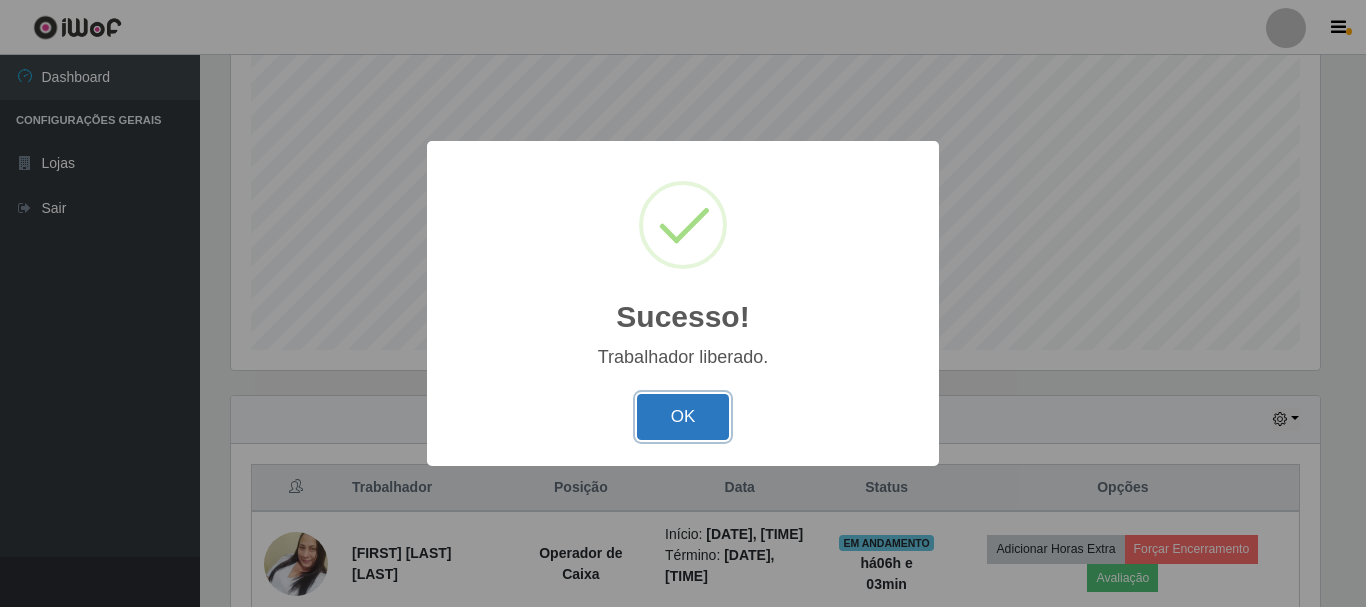 click on "OK" at bounding box center [683, 417] 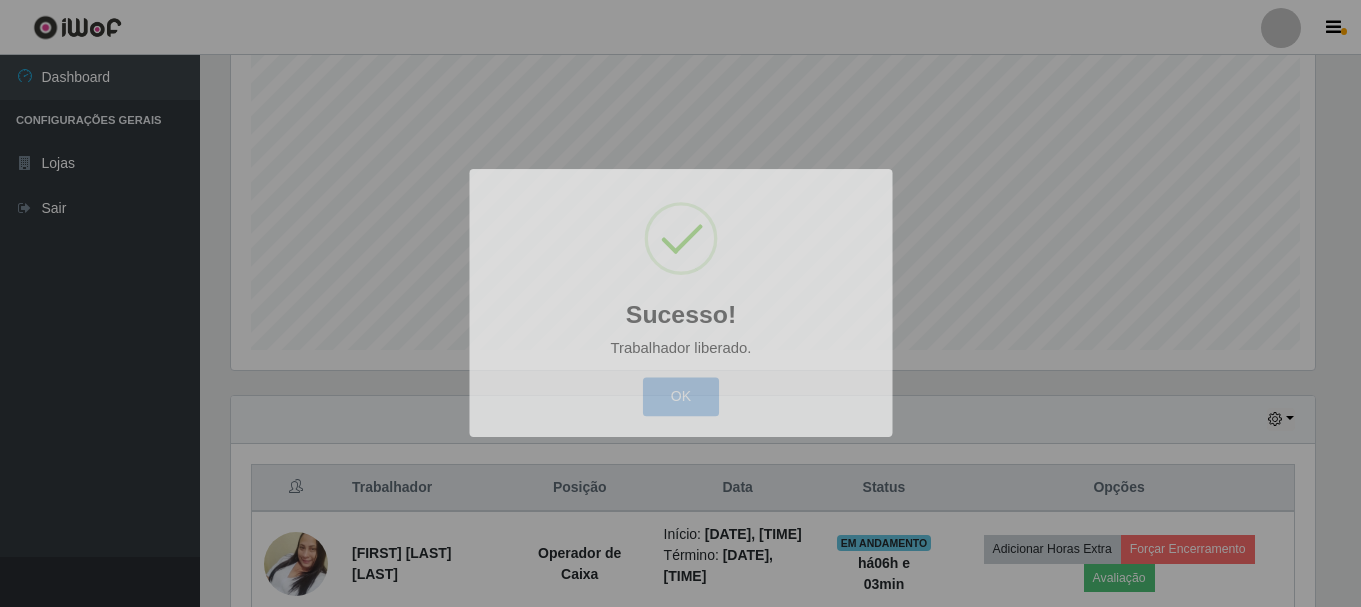 scroll, scrollTop: 999585, scrollLeft: 998901, axis: both 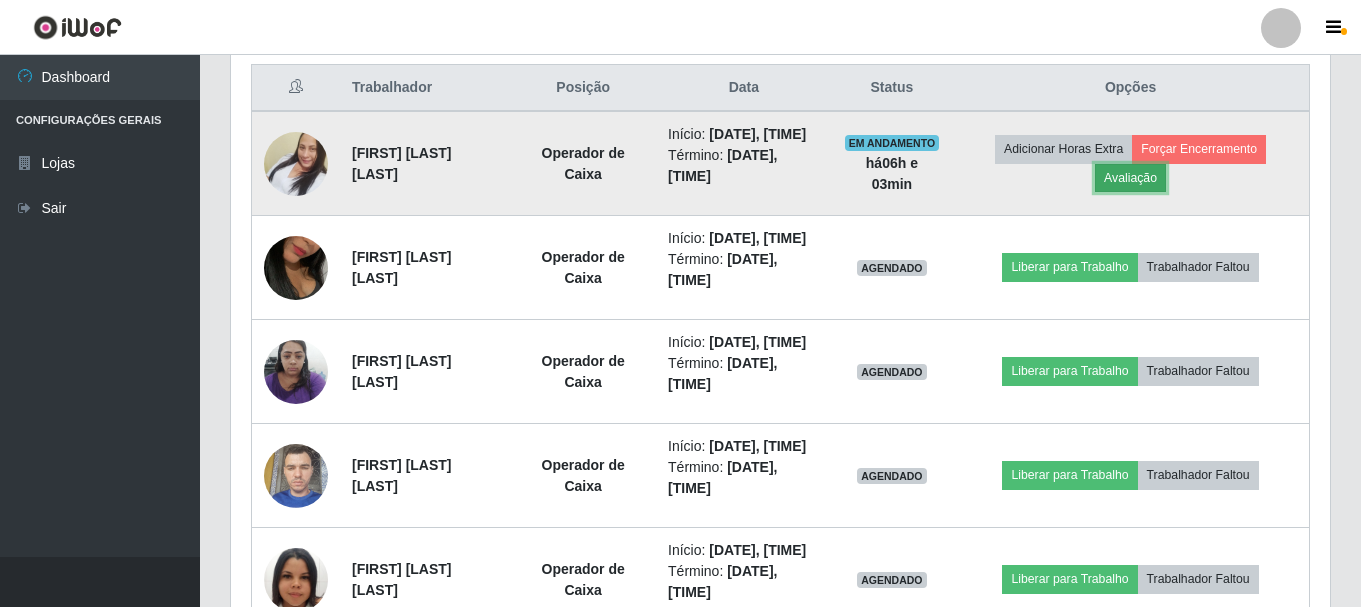 click on "Avaliação" at bounding box center [1130, 178] 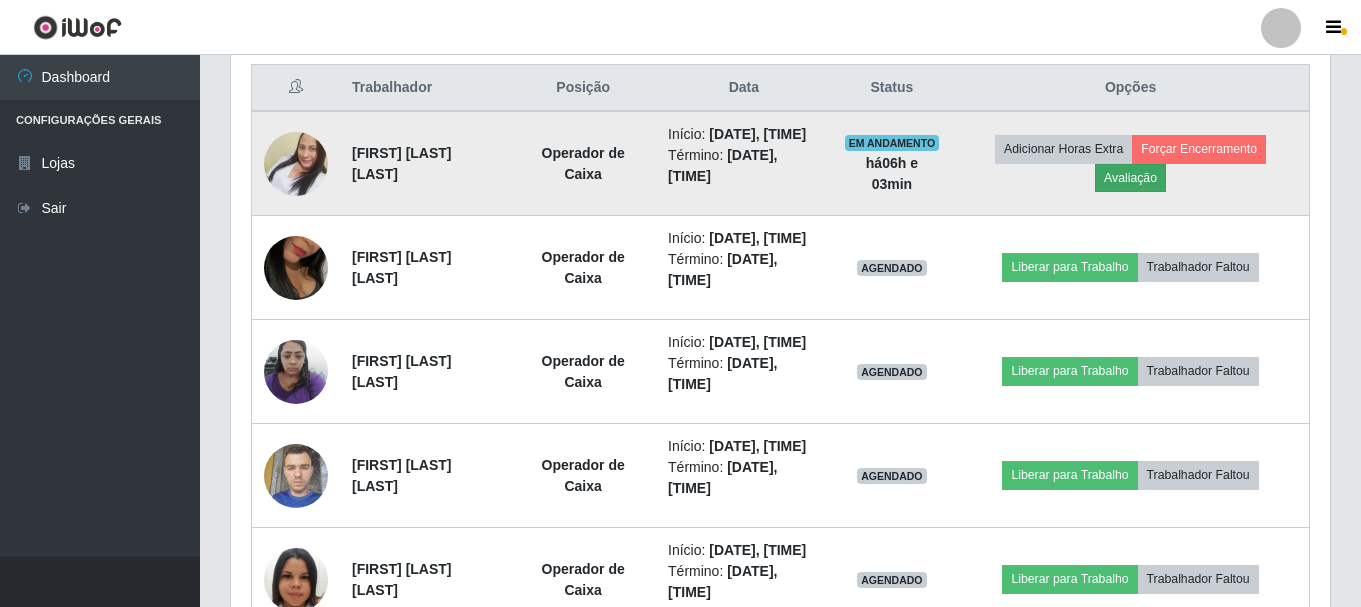 scroll, scrollTop: 999585, scrollLeft: 998911, axis: both 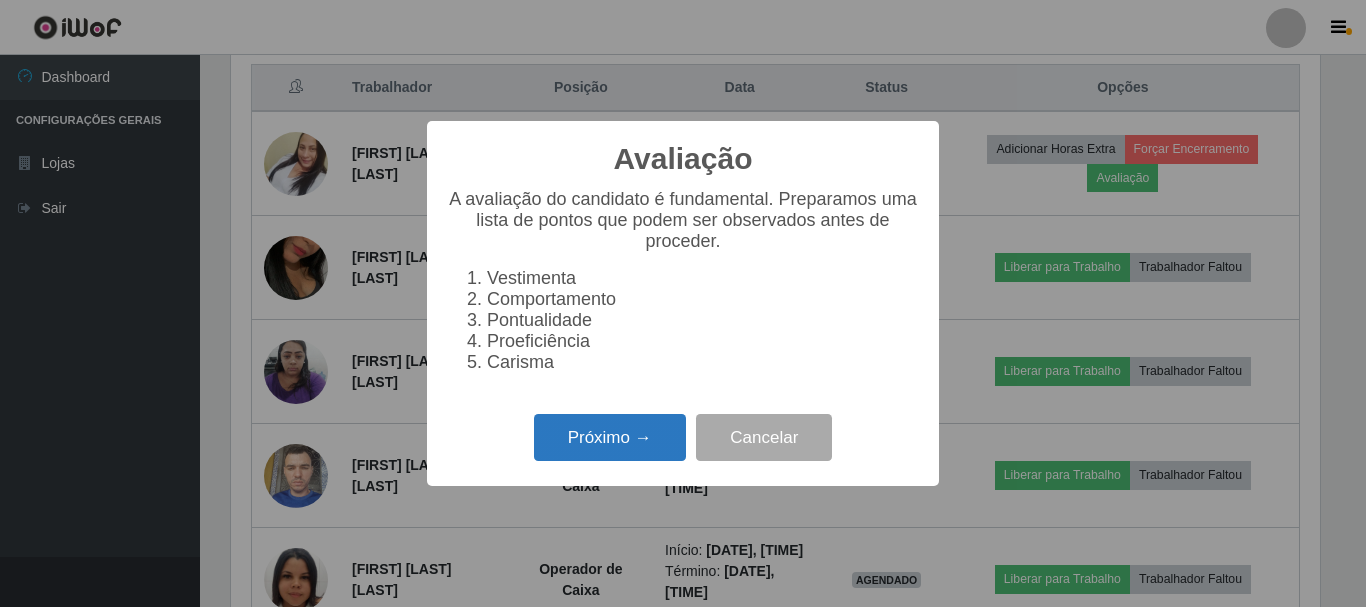click on "Próximo →" at bounding box center (610, 437) 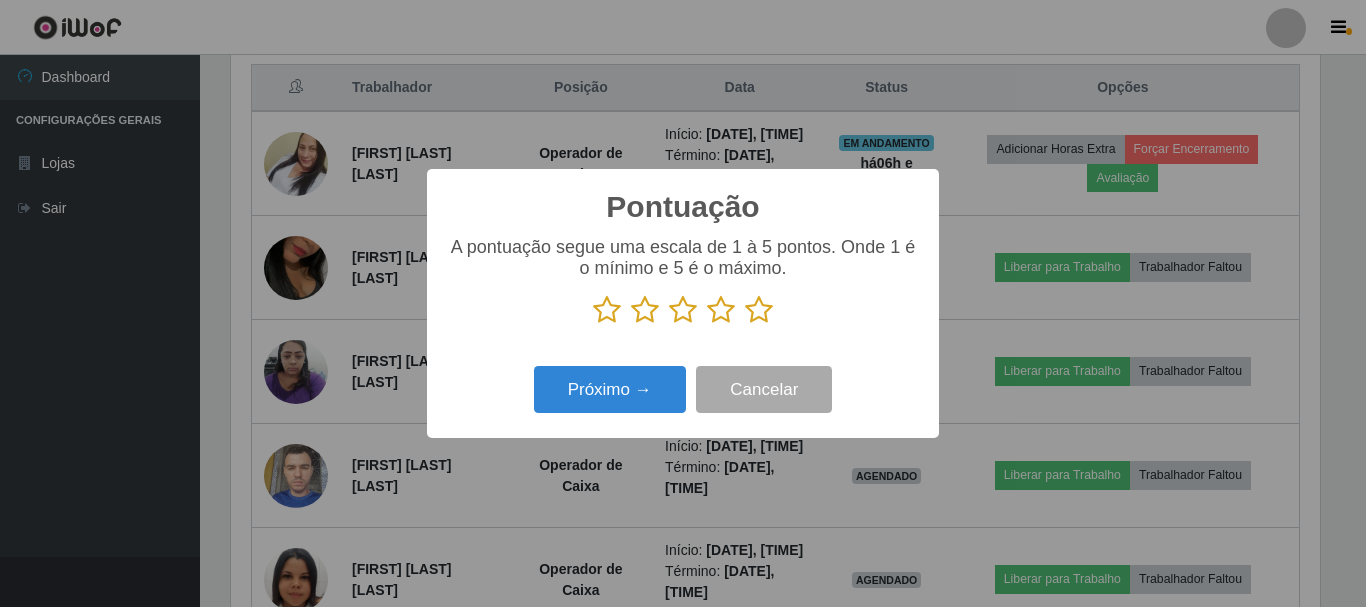 scroll, scrollTop: 999585, scrollLeft: 998911, axis: both 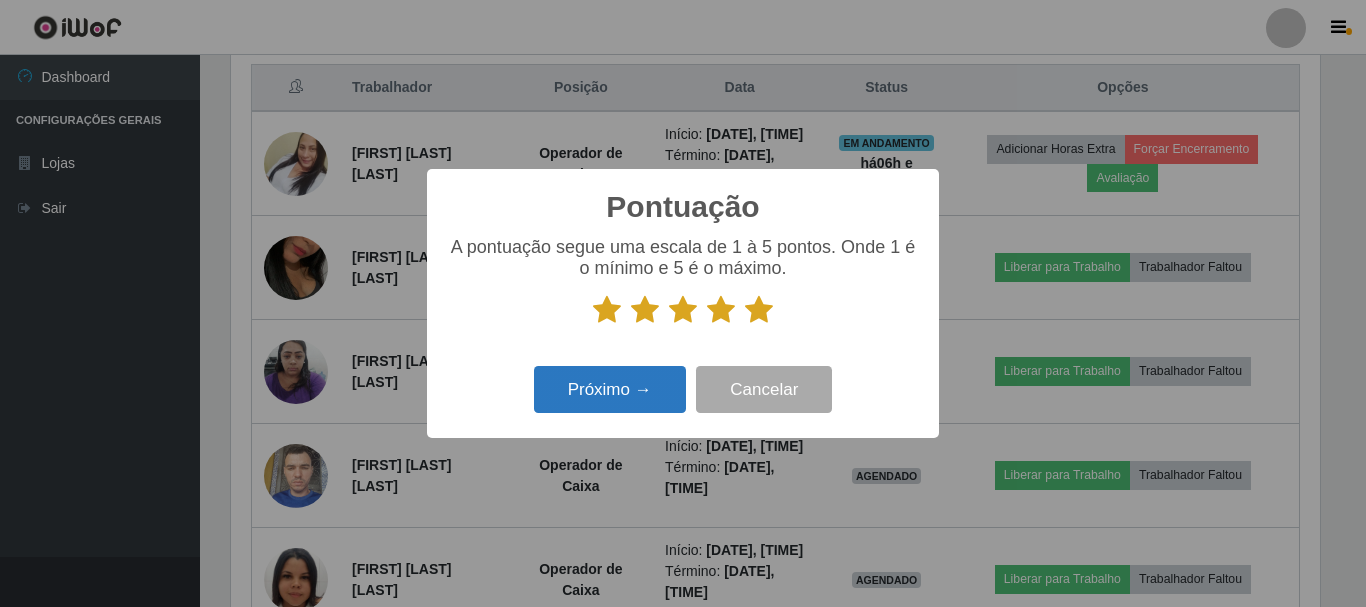 click on "Próximo → Cancelar" at bounding box center (683, 389) 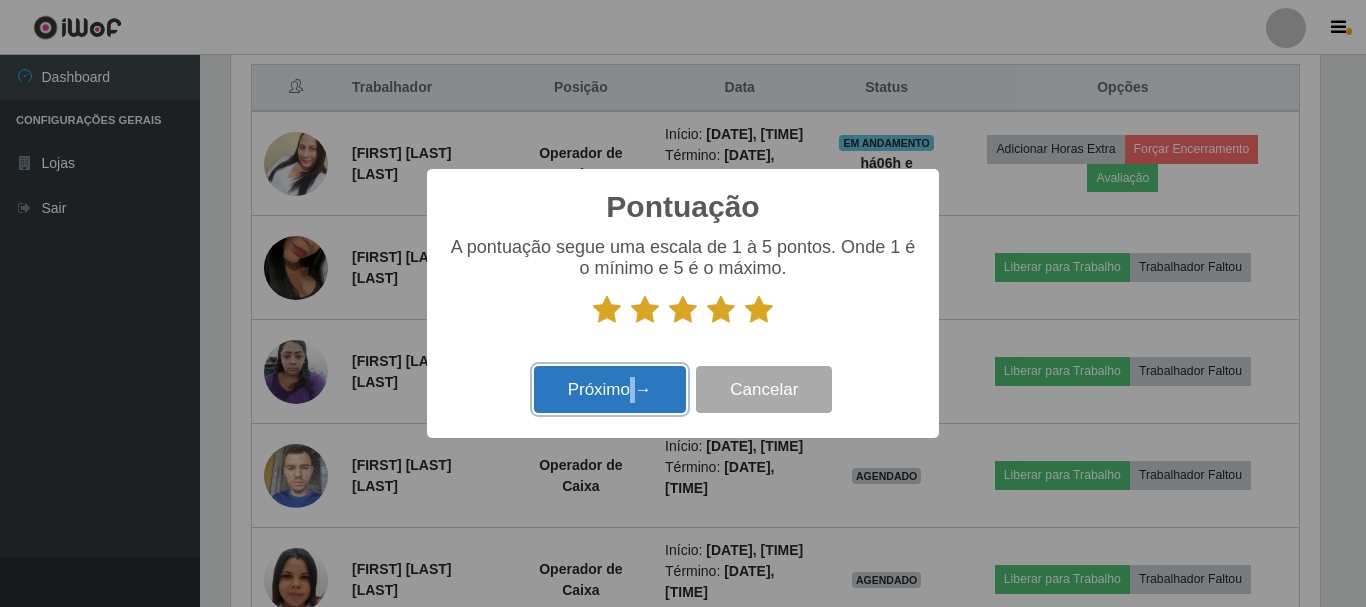 click on "Próximo →" at bounding box center (610, 389) 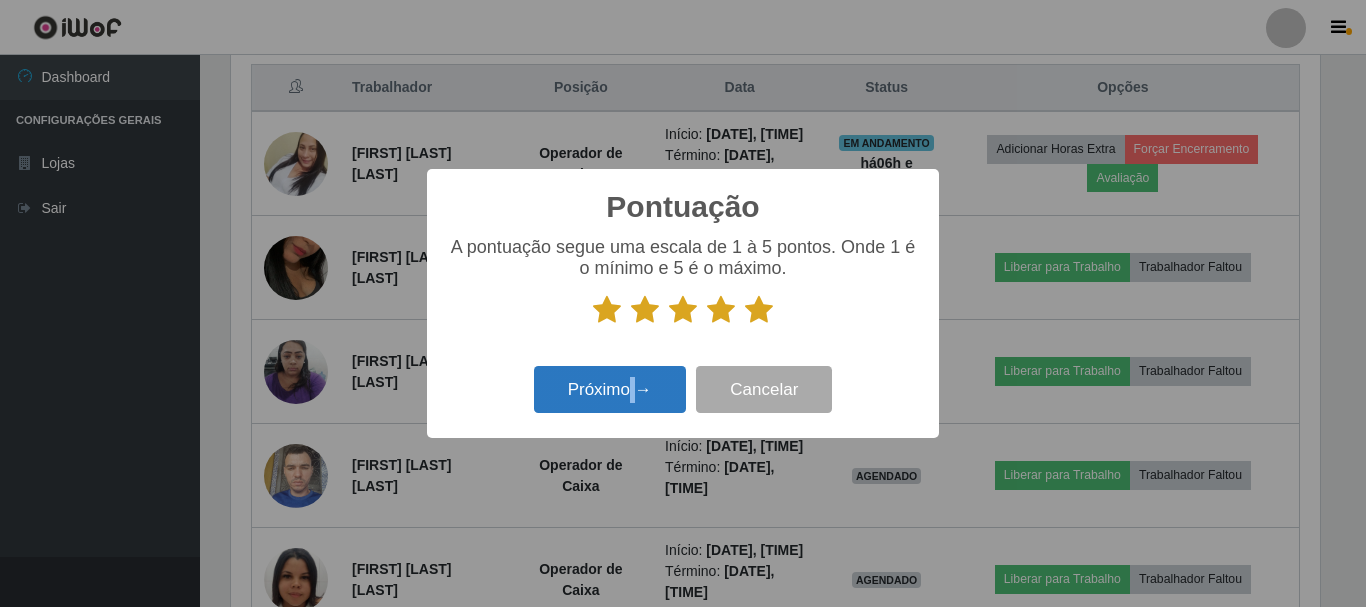 scroll, scrollTop: 999585, scrollLeft: 998911, axis: both 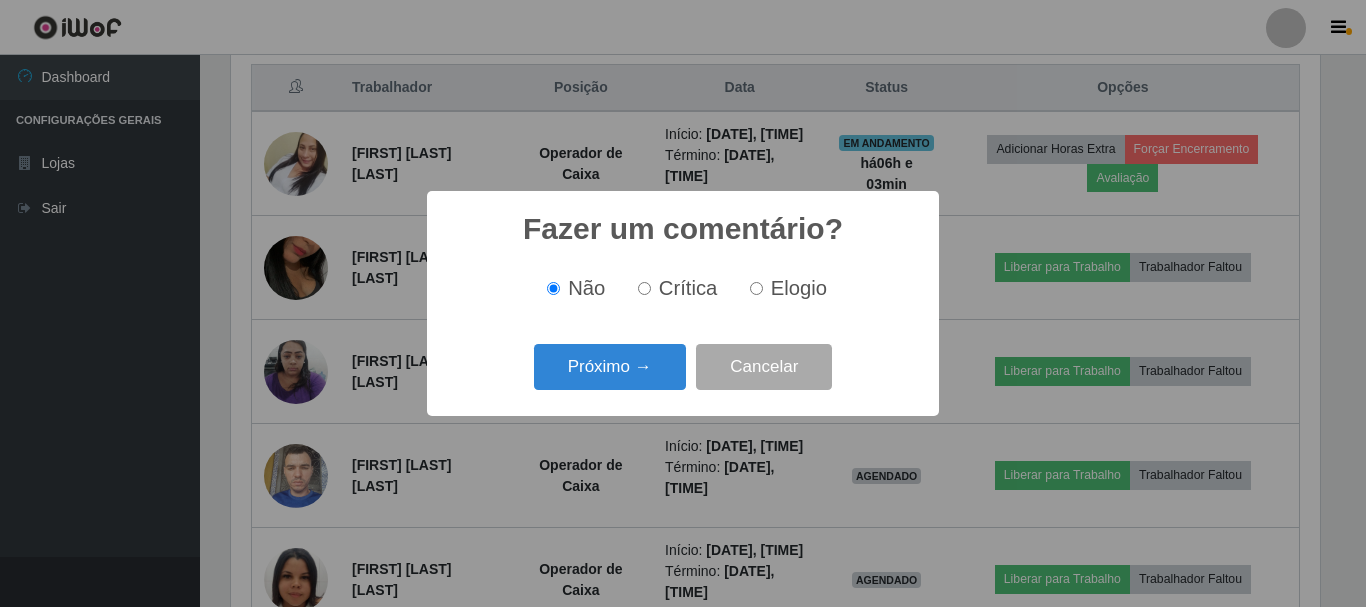 click on "Elogio" at bounding box center (756, 288) 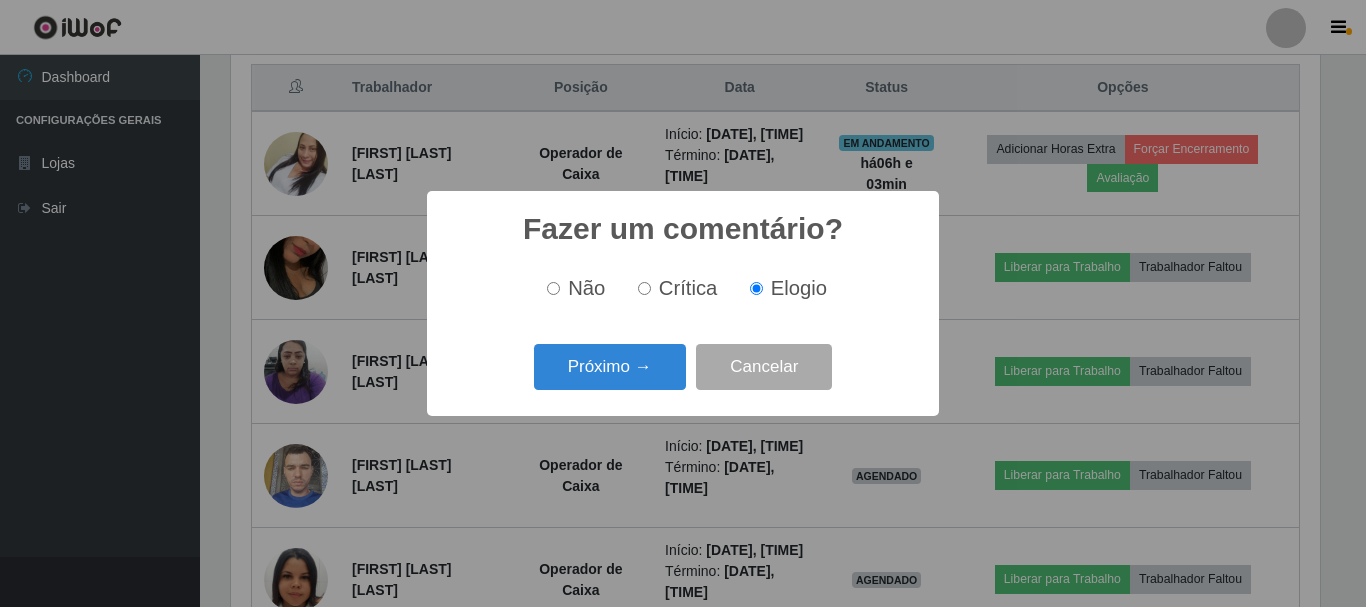 click on "Próximo → Cancelar" at bounding box center (683, 366) 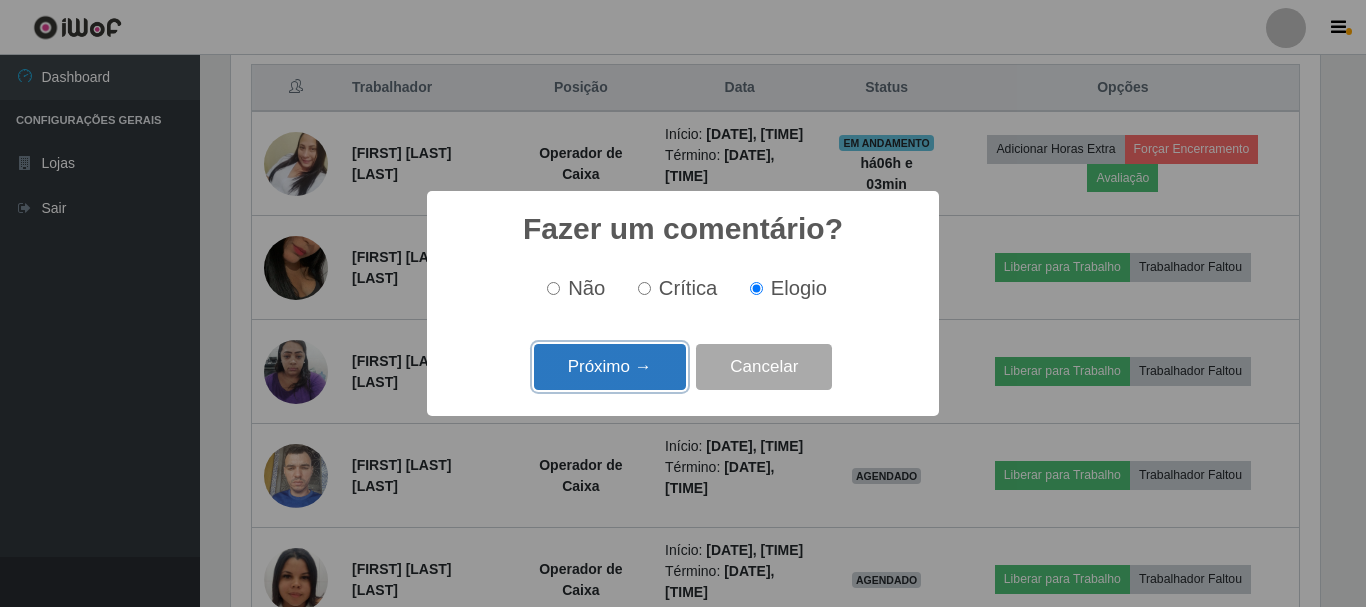 click on "Próximo →" at bounding box center [610, 367] 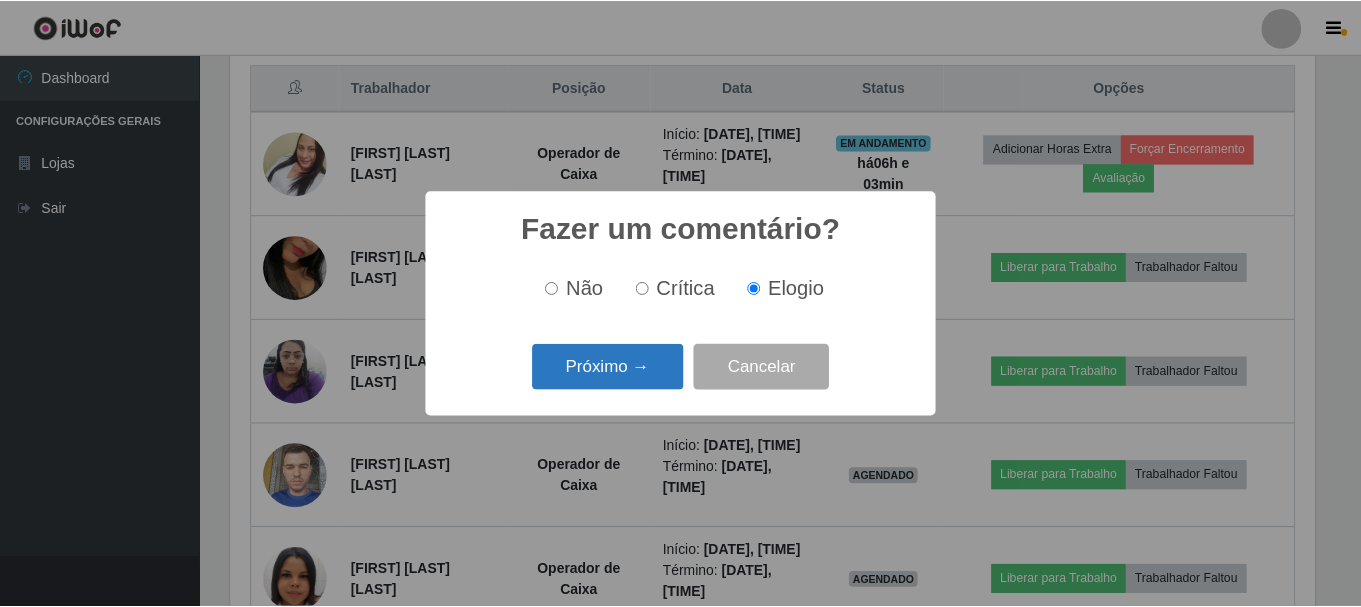 scroll, scrollTop: 999585, scrollLeft: 998911, axis: both 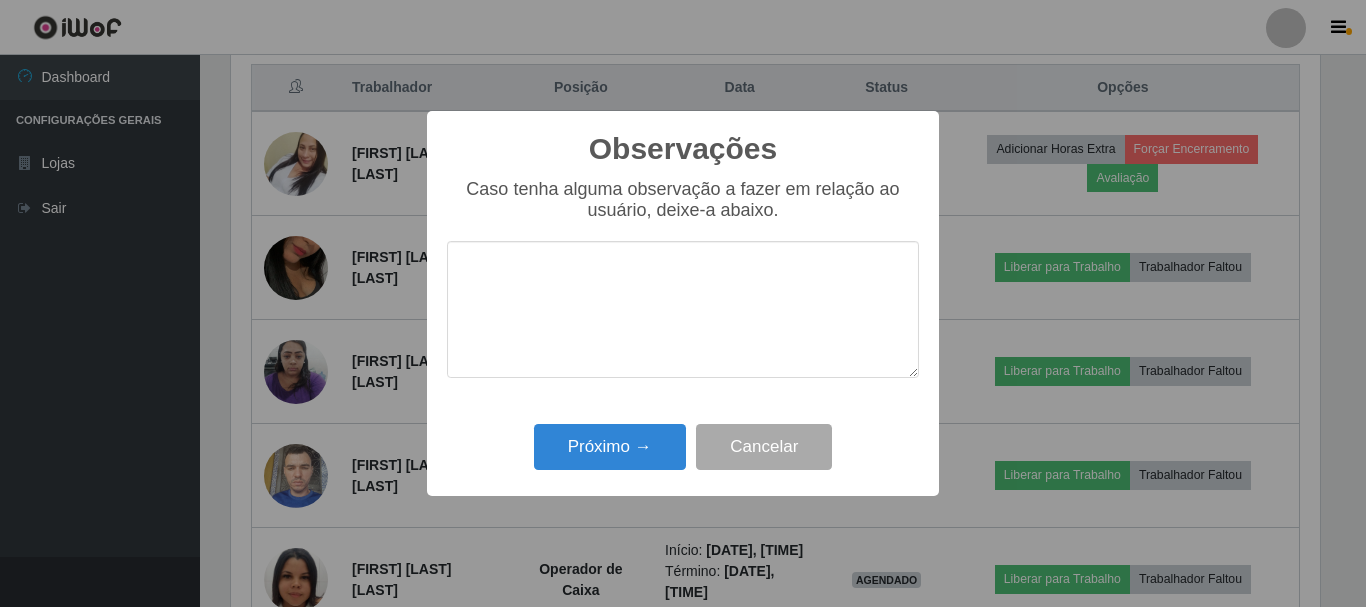 click at bounding box center (683, 309) 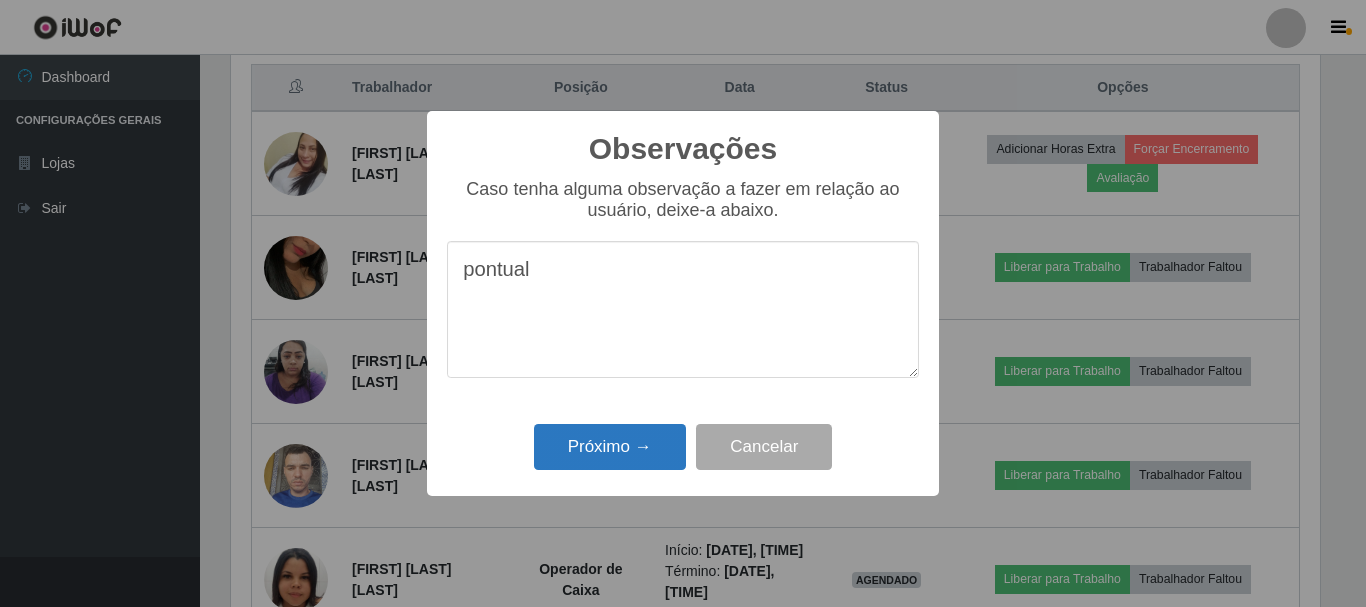 type on "pontual" 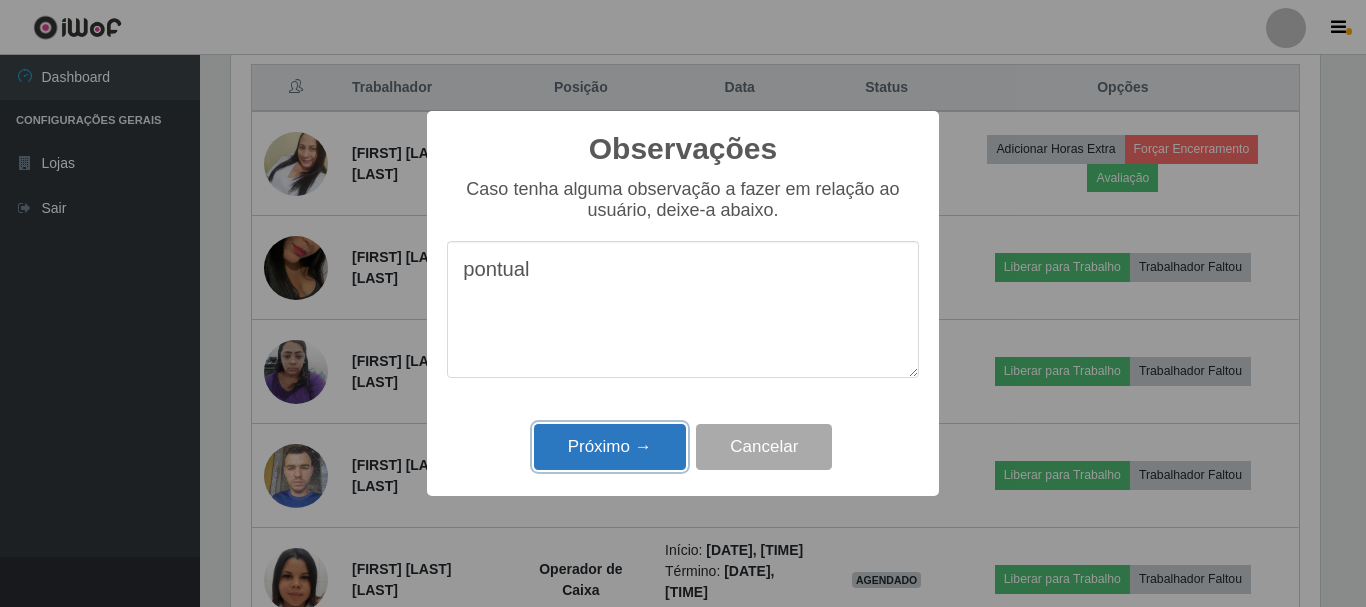 click on "Próximo →" at bounding box center [610, 447] 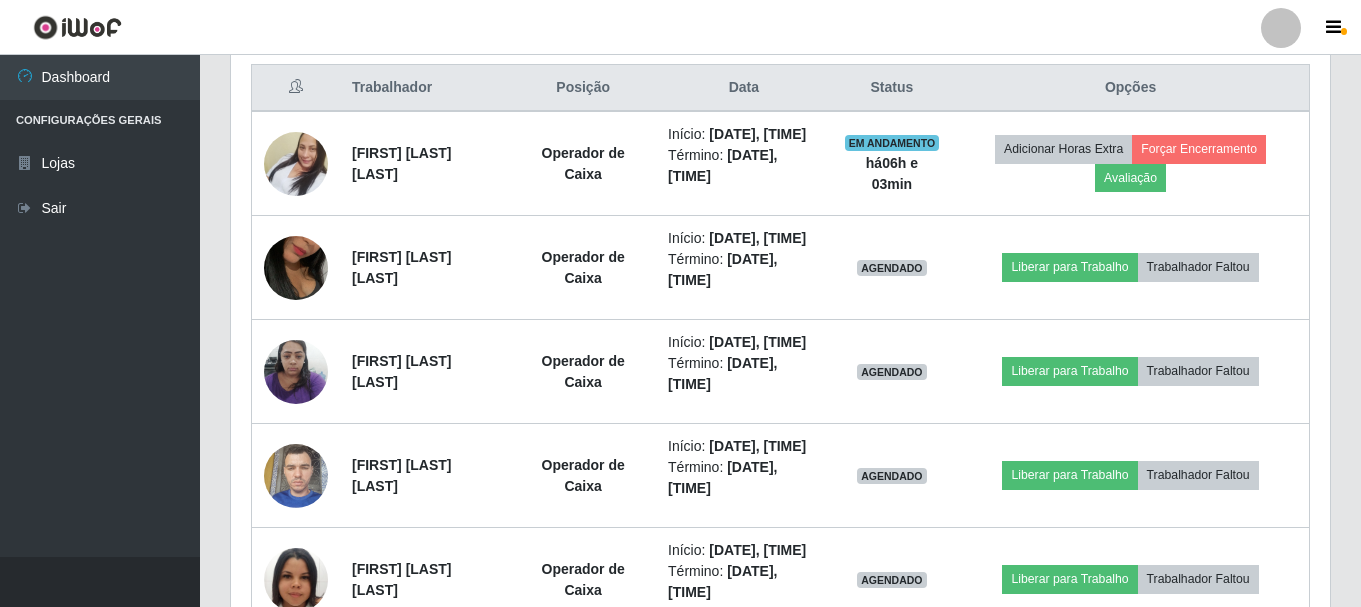 scroll, scrollTop: 999585, scrollLeft: 998901, axis: both 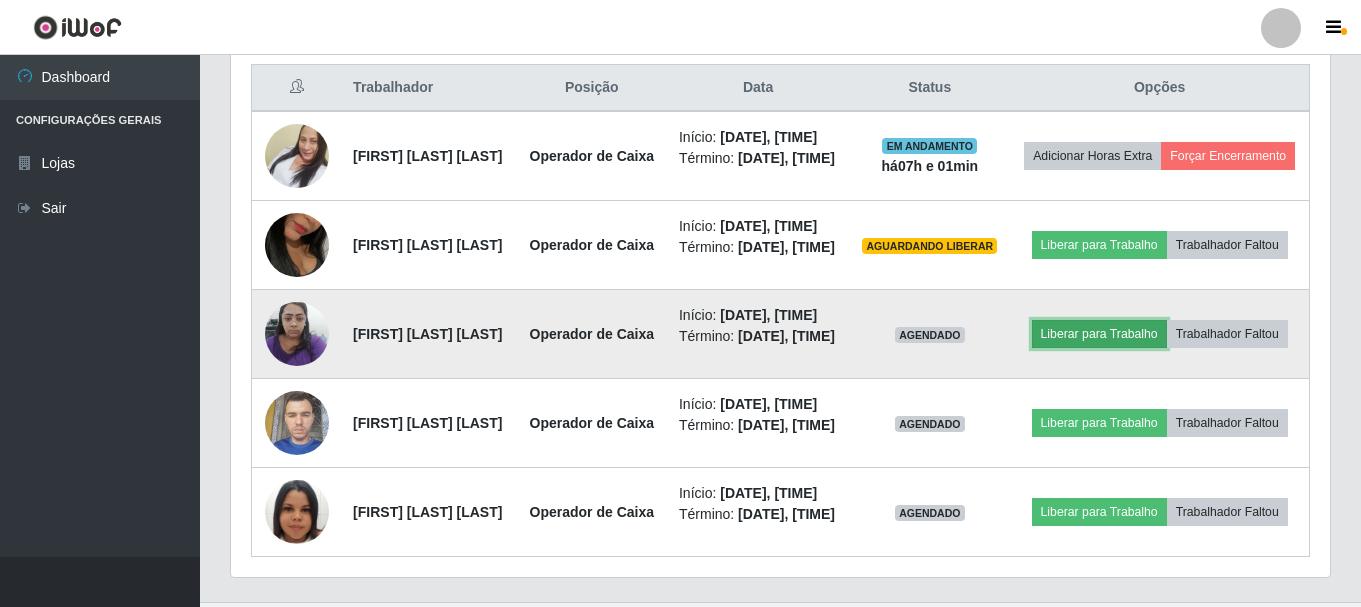 click on "Liberar para Trabalho" at bounding box center (1099, 334) 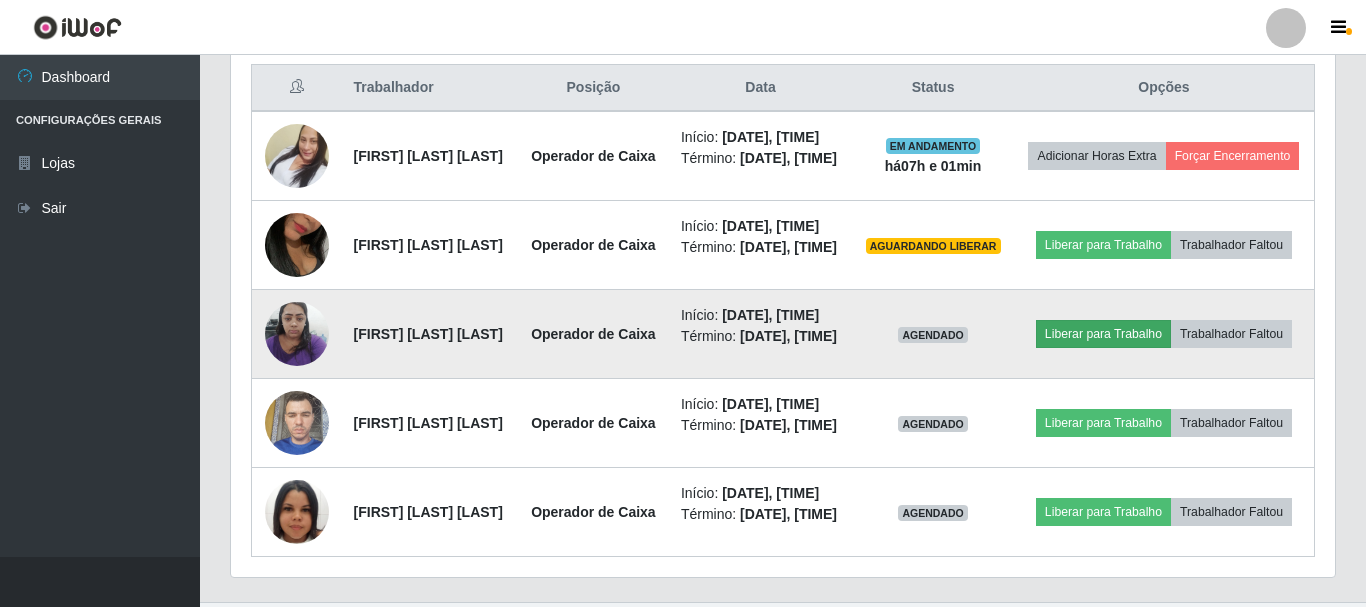 scroll, scrollTop: 999585, scrollLeft: 998911, axis: both 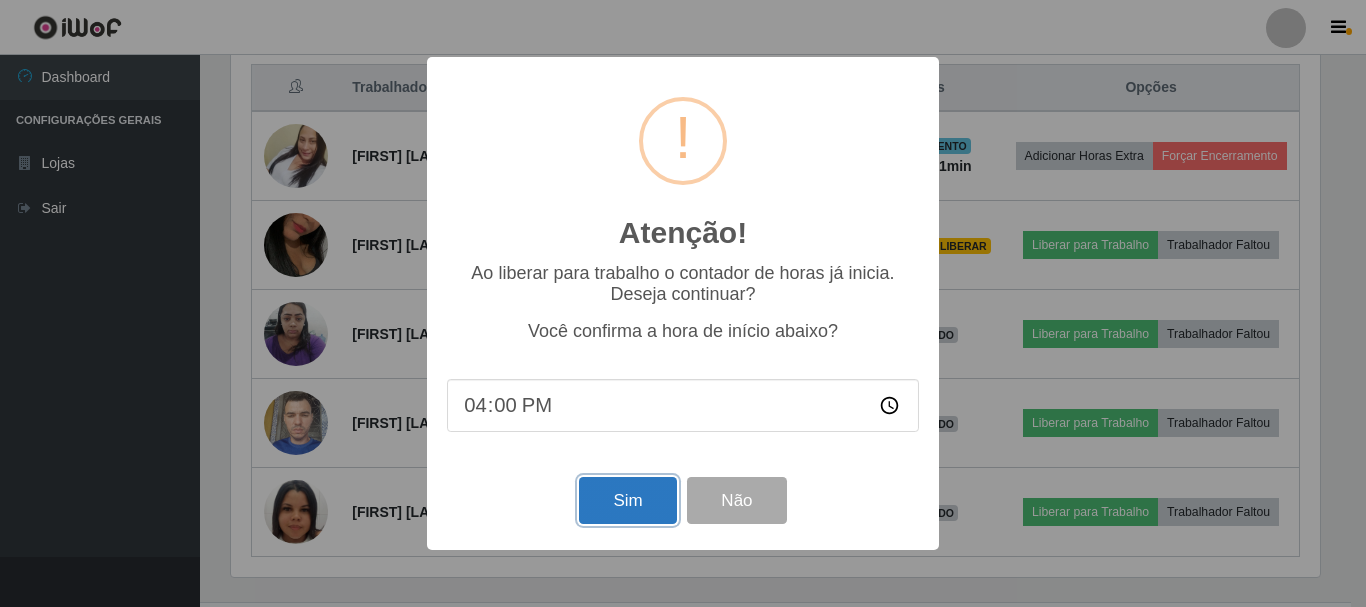 click on "Sim" at bounding box center (627, 500) 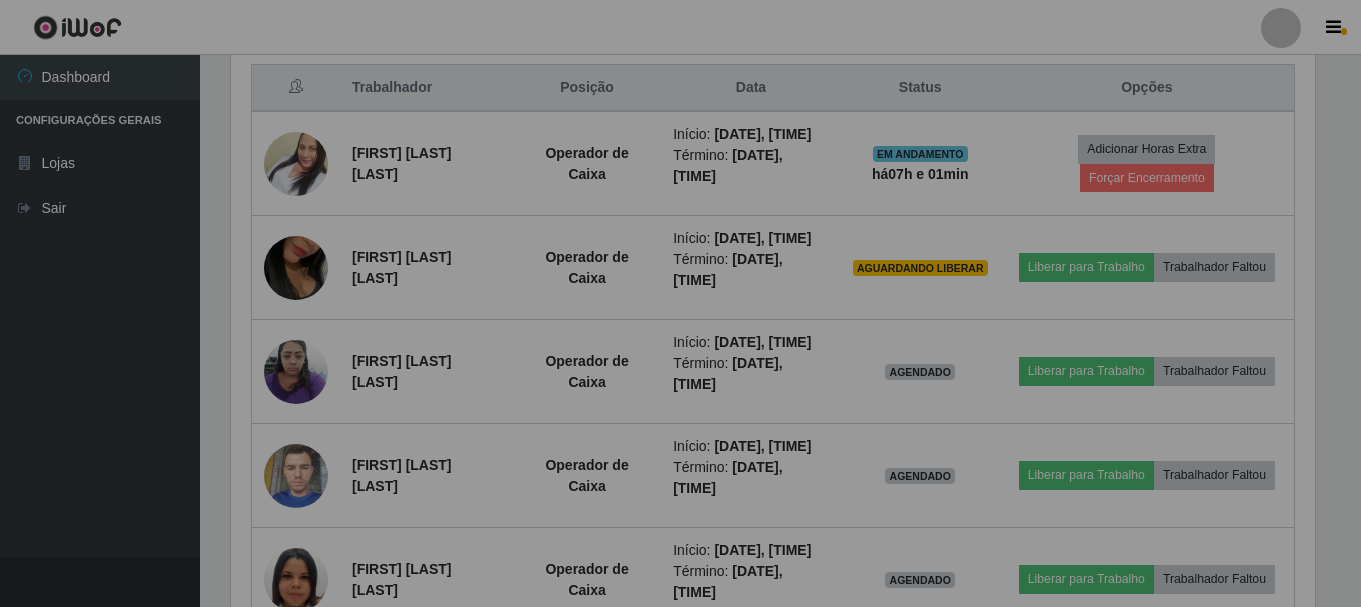 scroll, scrollTop: 999585, scrollLeft: 998901, axis: both 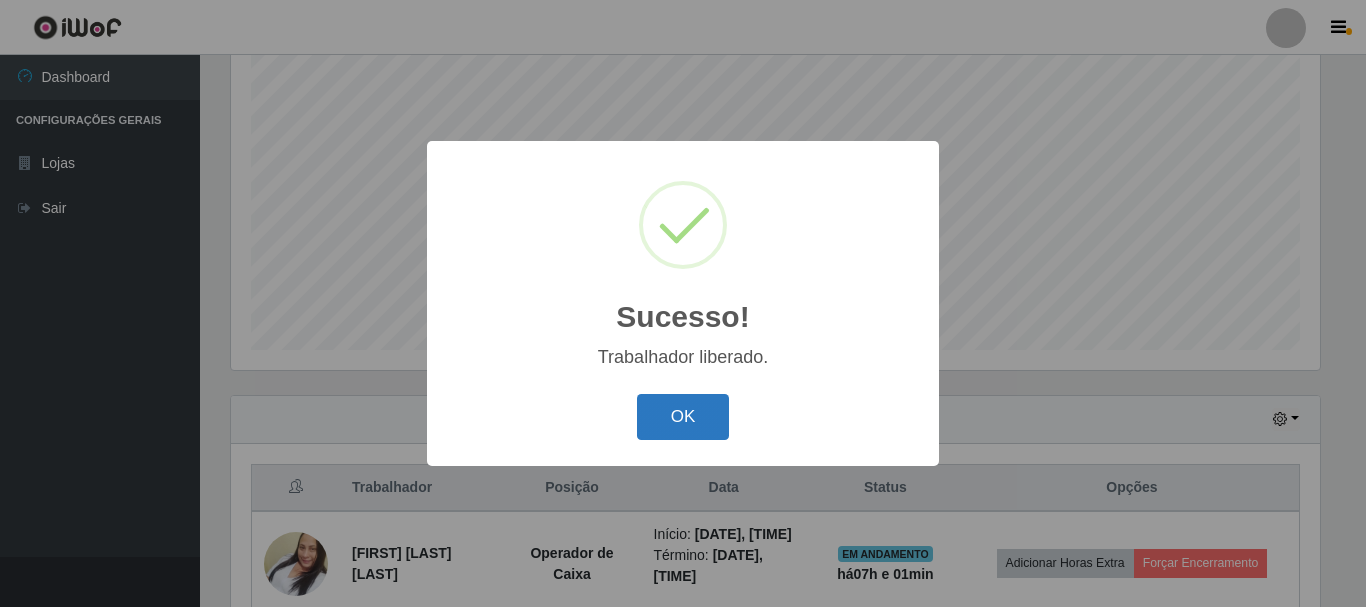 click on "OK" at bounding box center (683, 417) 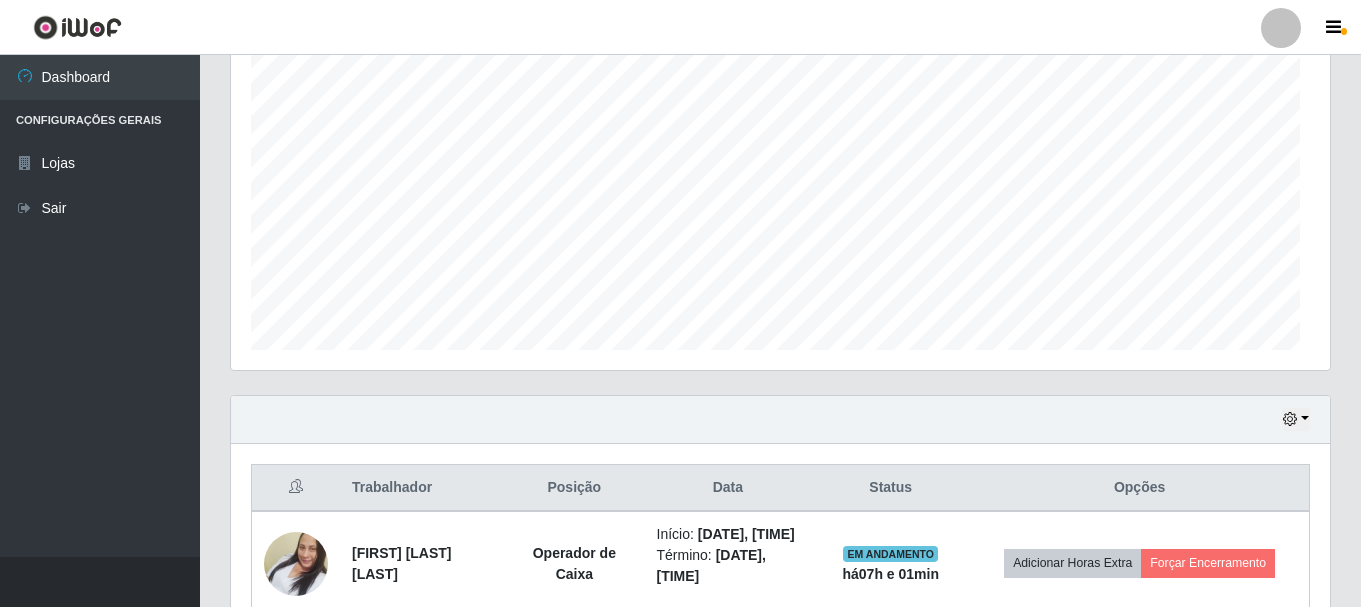 scroll, scrollTop: 999585, scrollLeft: 998901, axis: both 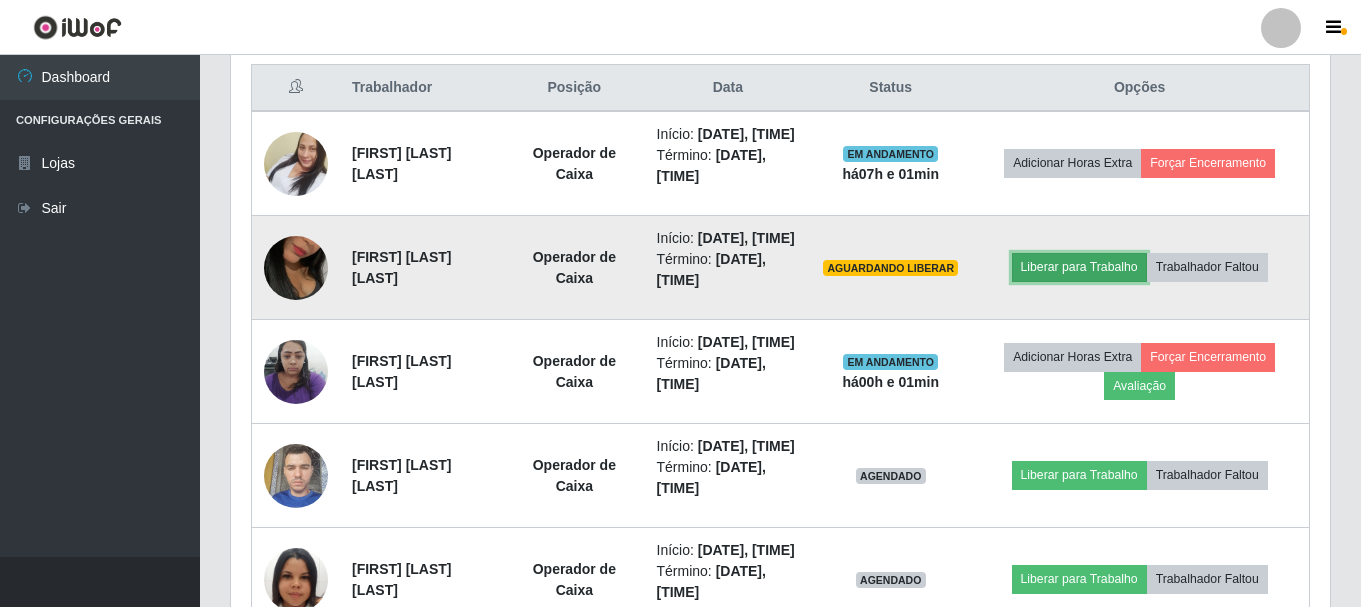 click on "Liberar para Trabalho" at bounding box center [1079, 267] 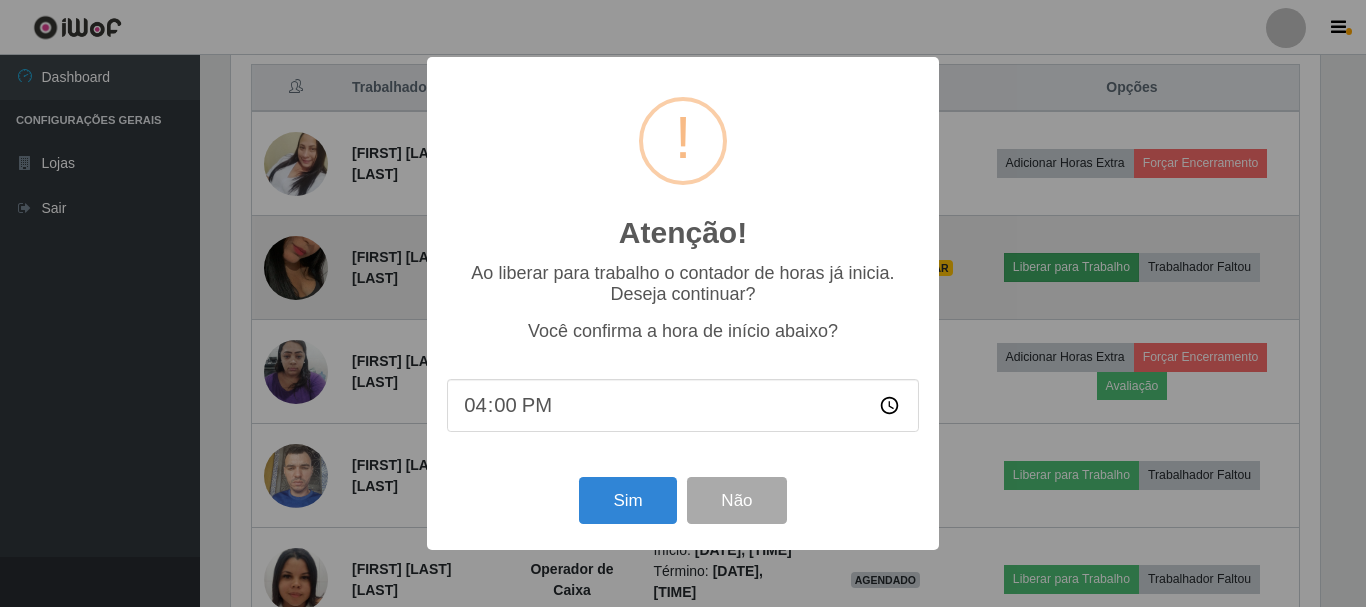 scroll, scrollTop: 999585, scrollLeft: 998911, axis: both 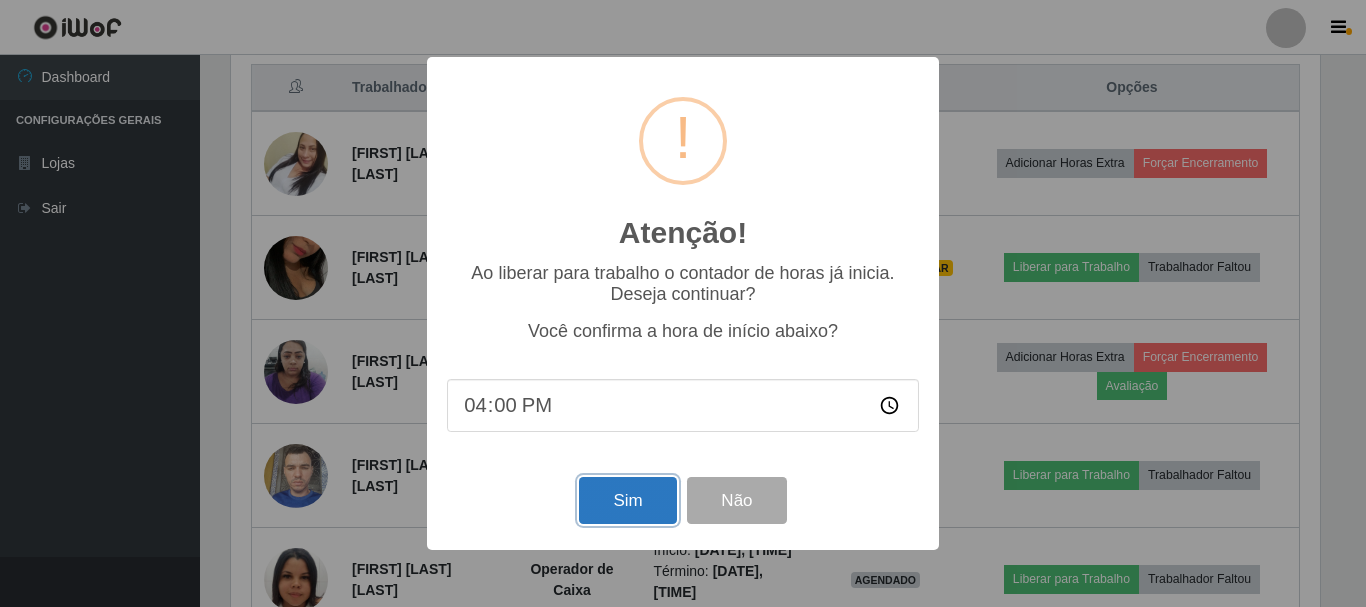 click on "Sim" at bounding box center (627, 500) 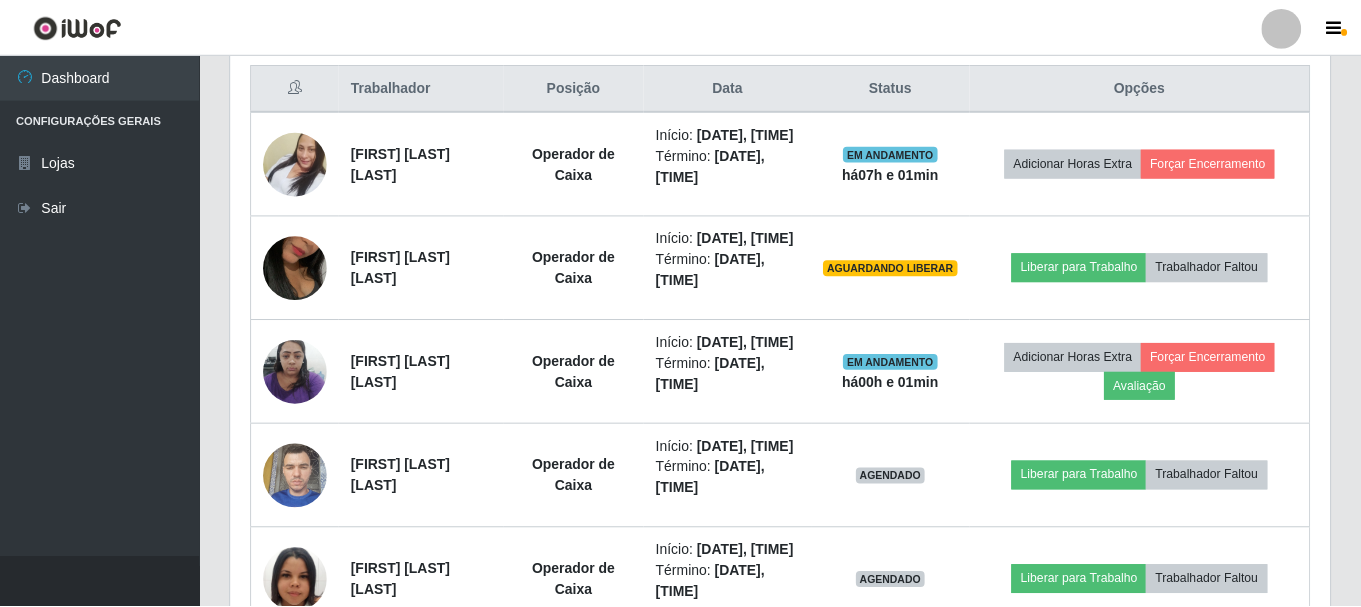 scroll, scrollTop: 999585, scrollLeft: 998901, axis: both 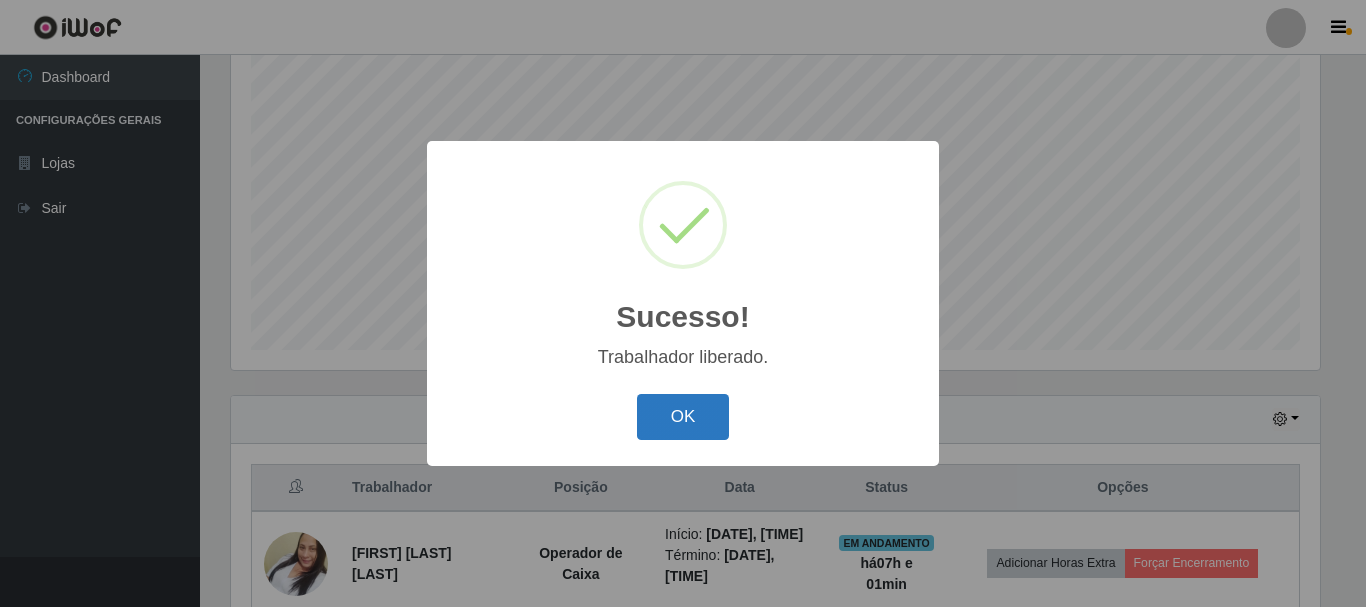 click on "OK" at bounding box center [683, 417] 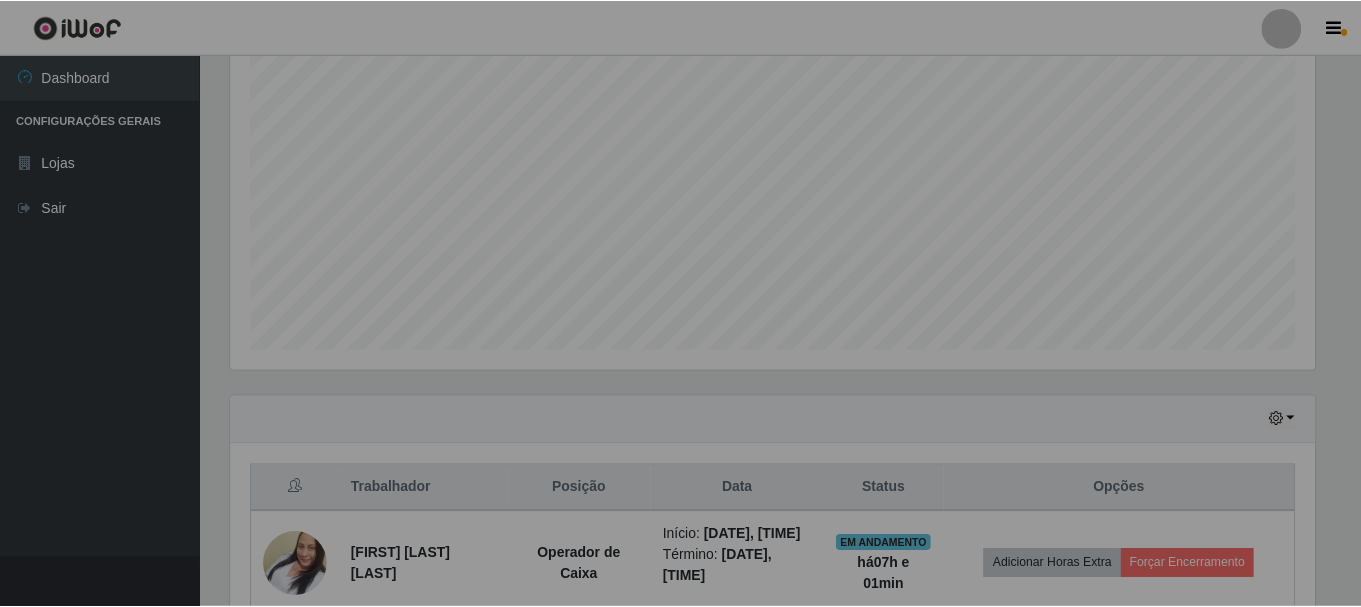 scroll, scrollTop: 999585, scrollLeft: 998901, axis: both 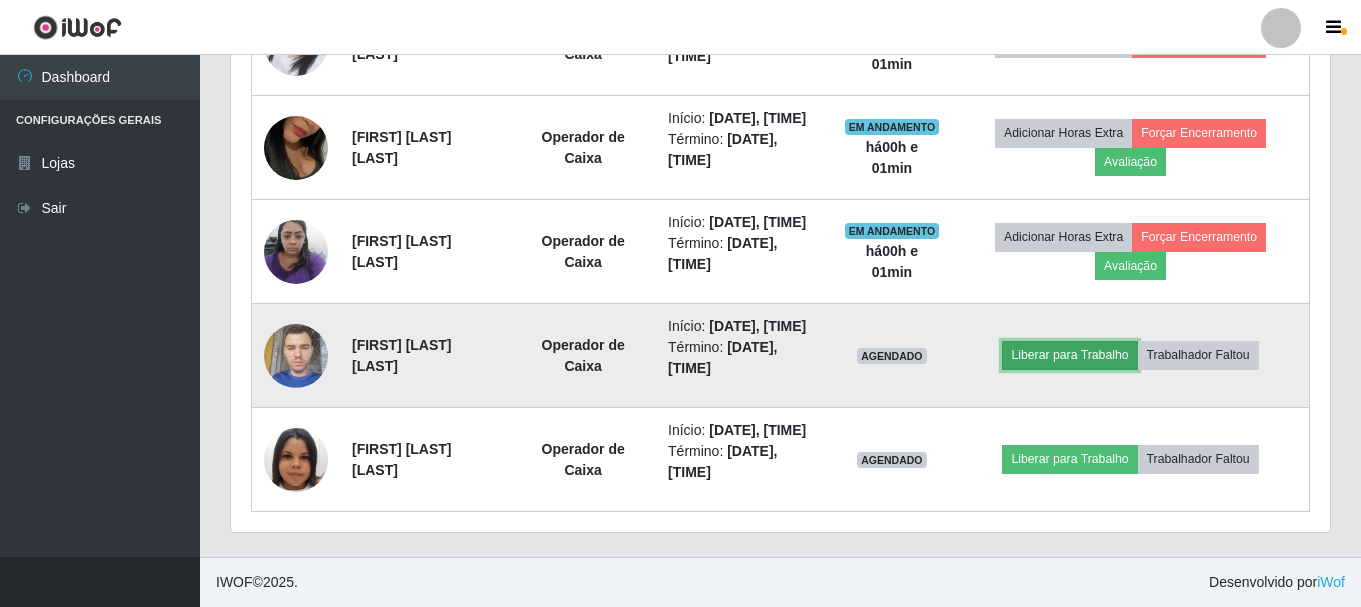 click on "Liberar para Trabalho" at bounding box center [1069, 355] 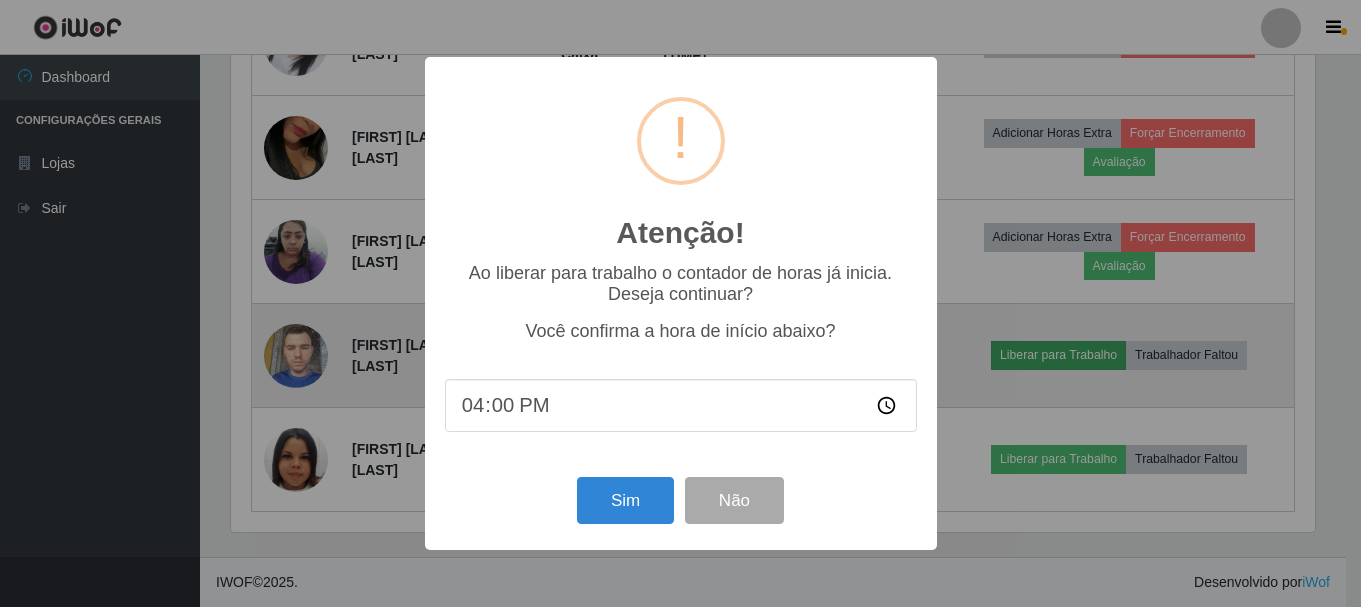 scroll, scrollTop: 999585, scrollLeft: 998911, axis: both 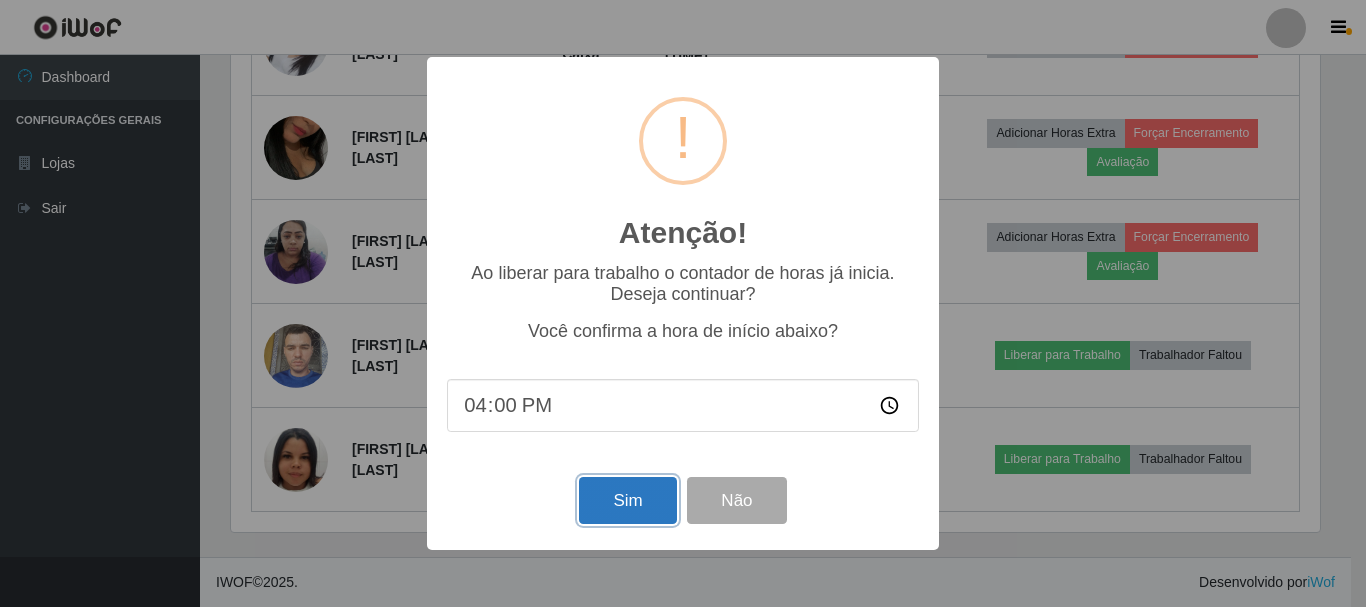 click on "Sim" at bounding box center [627, 500] 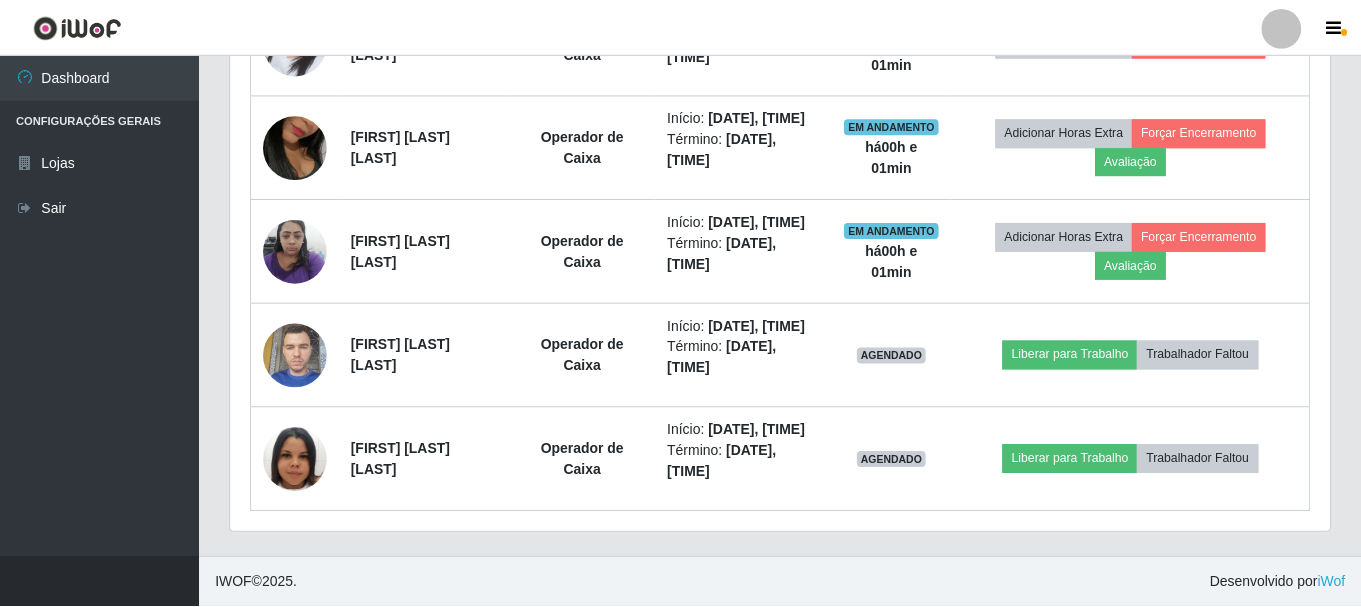 scroll, scrollTop: 885, scrollLeft: 0, axis: vertical 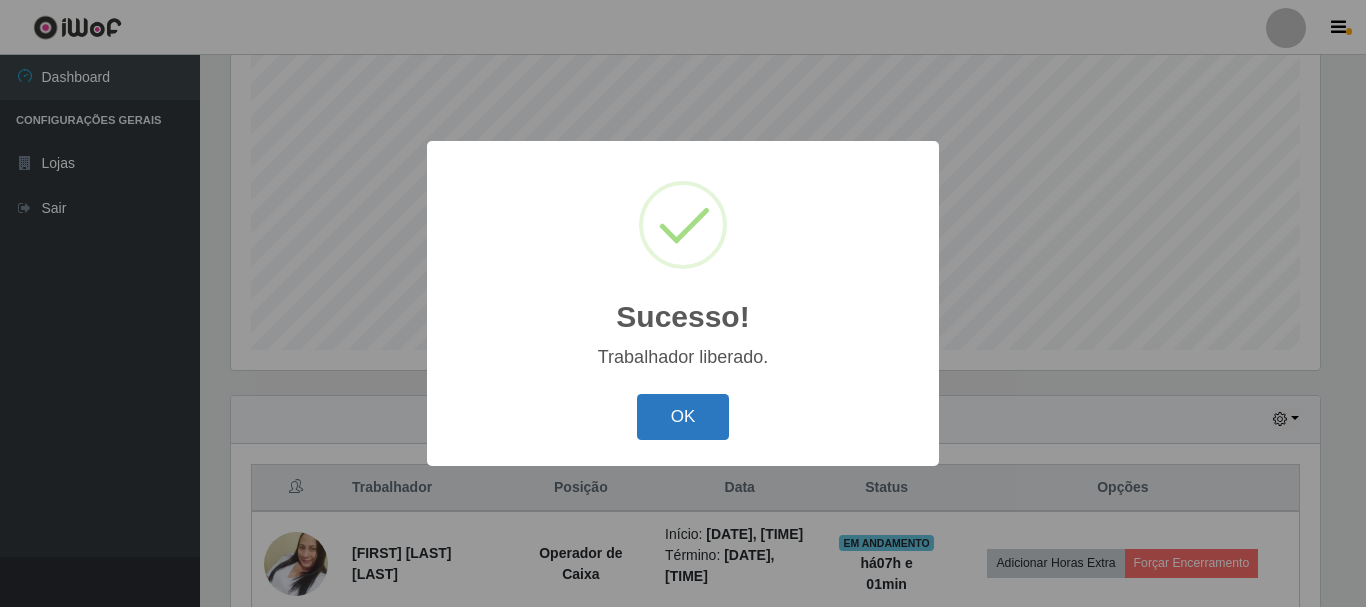 click on "OK" at bounding box center [683, 417] 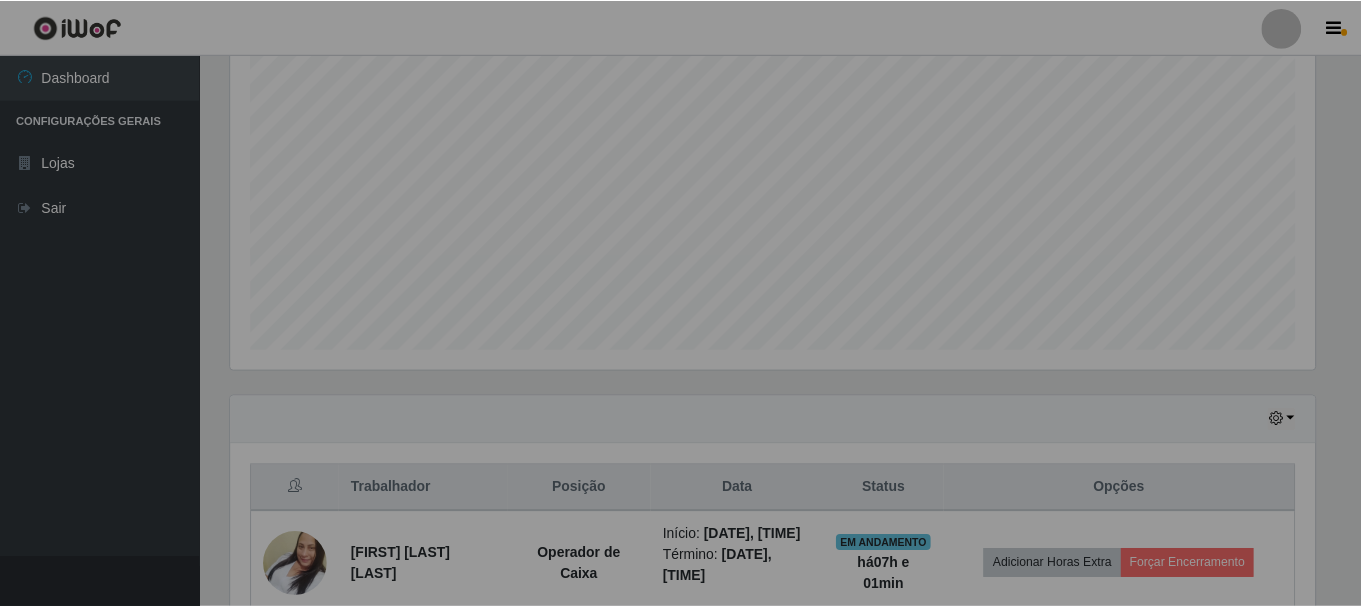 scroll, scrollTop: 999585, scrollLeft: 998901, axis: both 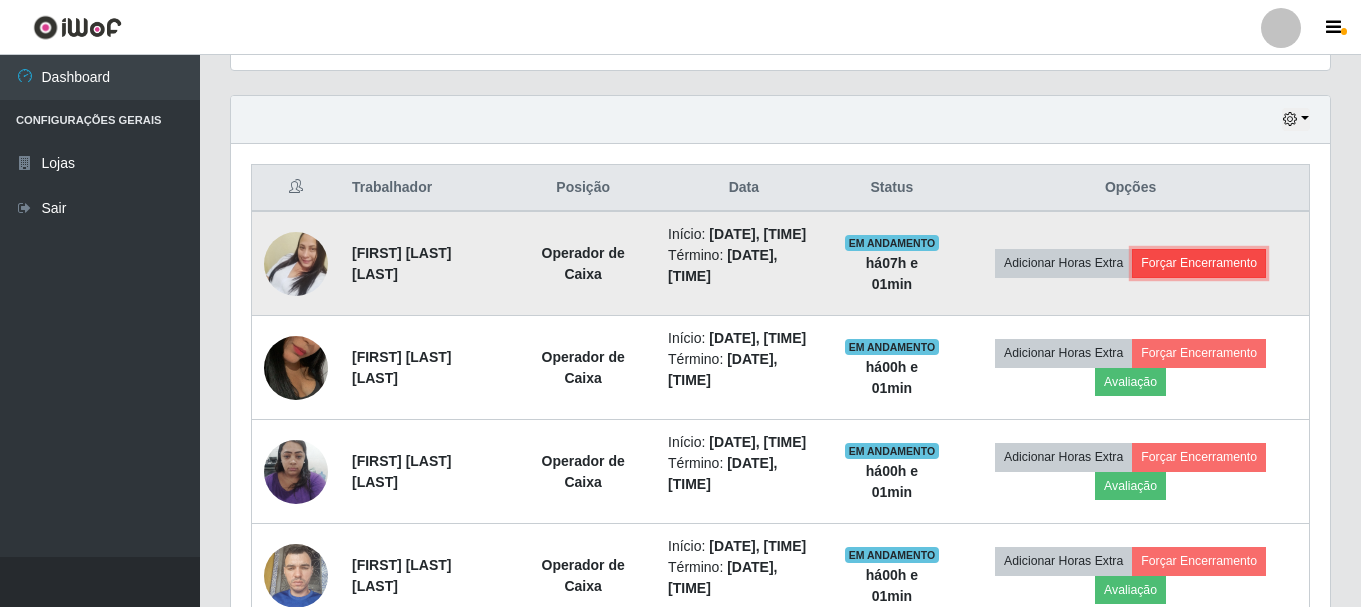 click on "Forçar Encerramento" at bounding box center (1199, 263) 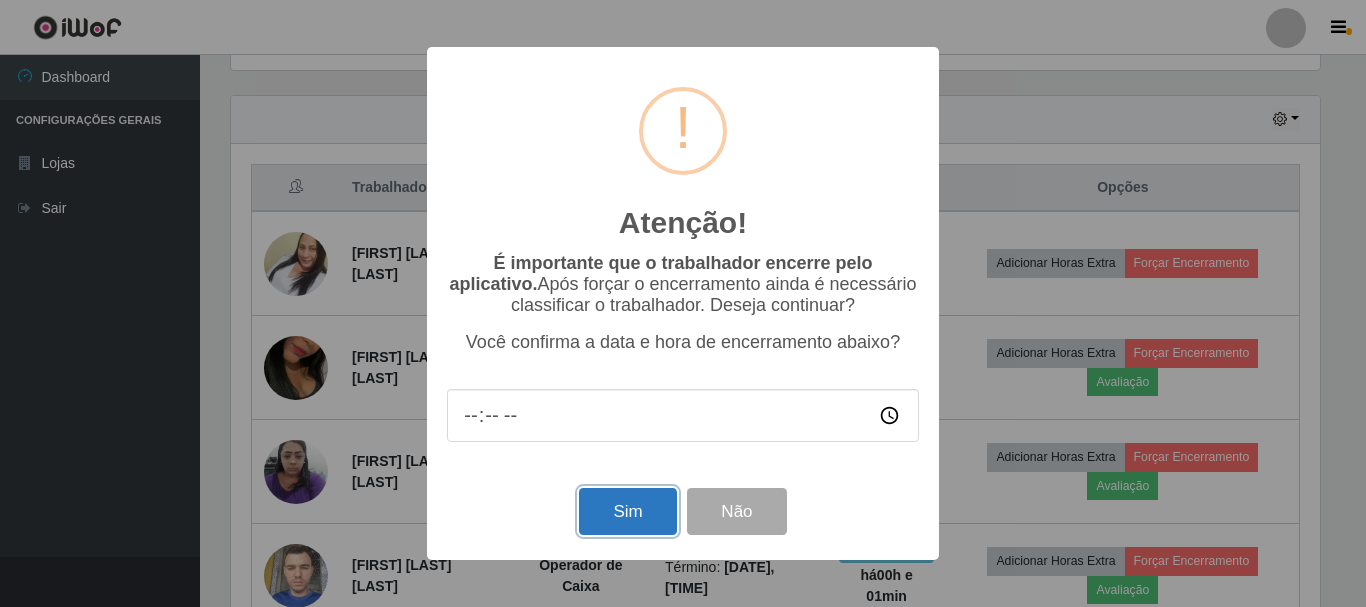 click on "Sim" at bounding box center (627, 511) 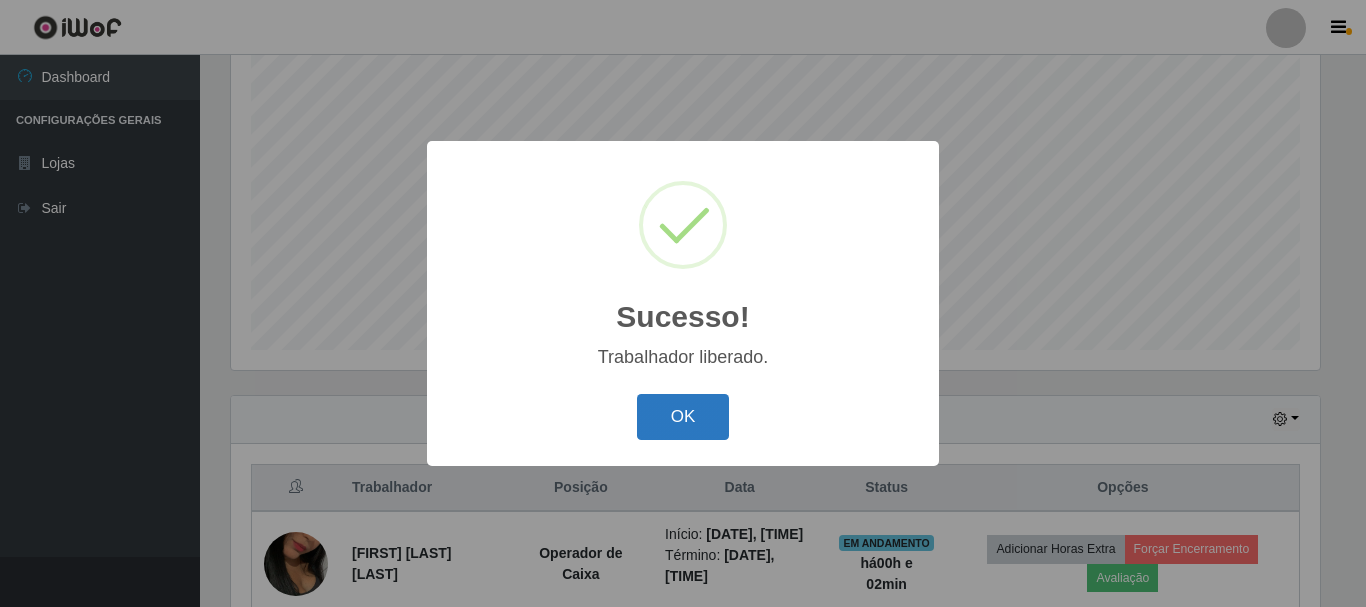 click on "OK" at bounding box center [683, 417] 